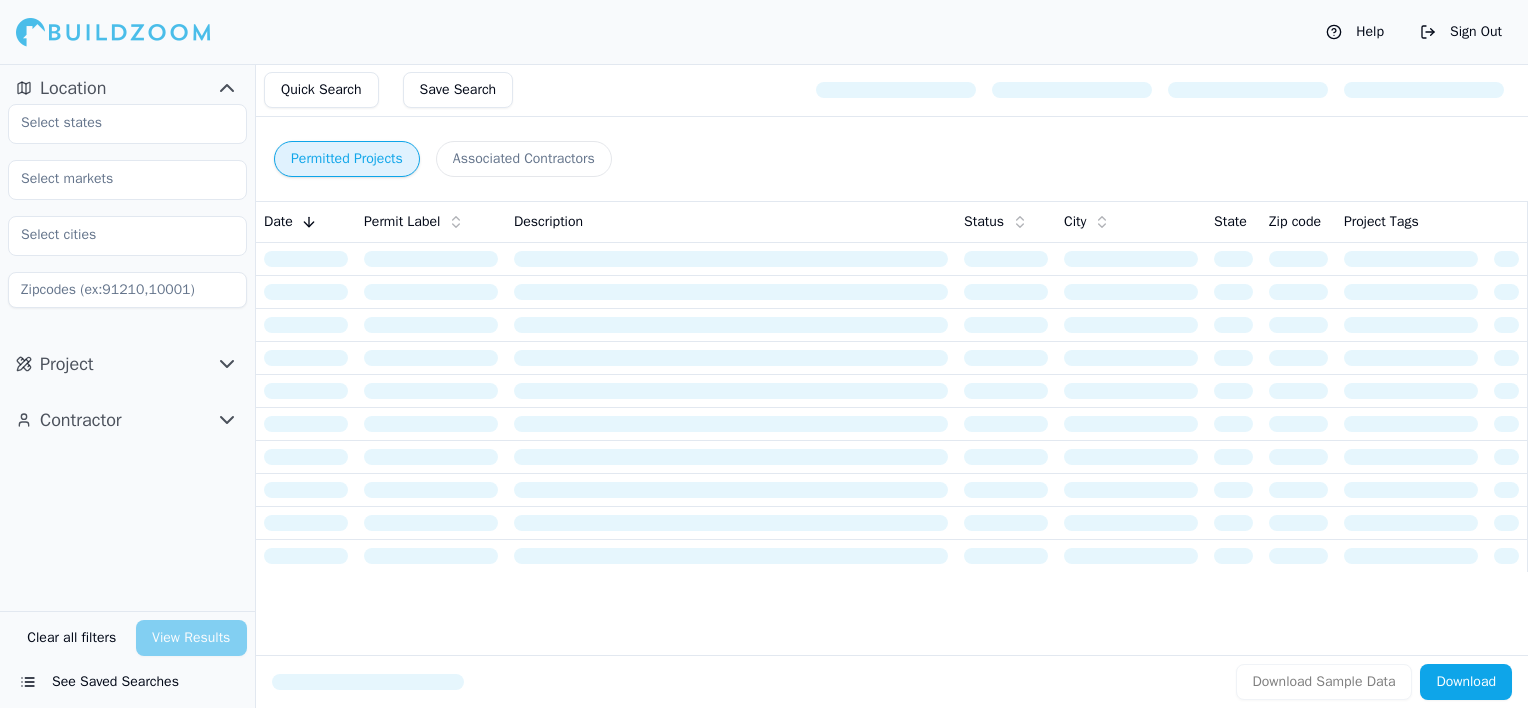 scroll, scrollTop: 0, scrollLeft: 0, axis: both 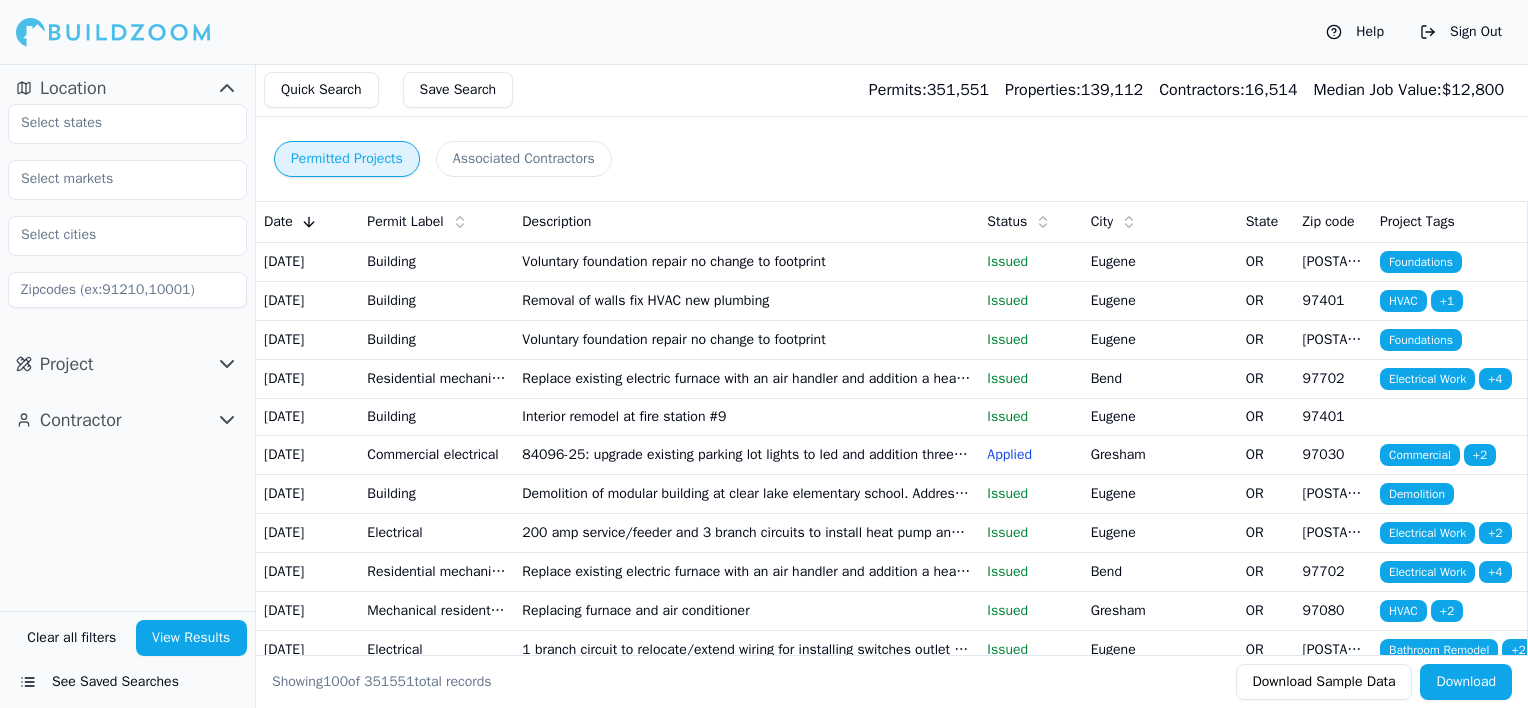 click on "Demolition of modular building at clear lake elementary school. Address to remain" at bounding box center (746, 493) 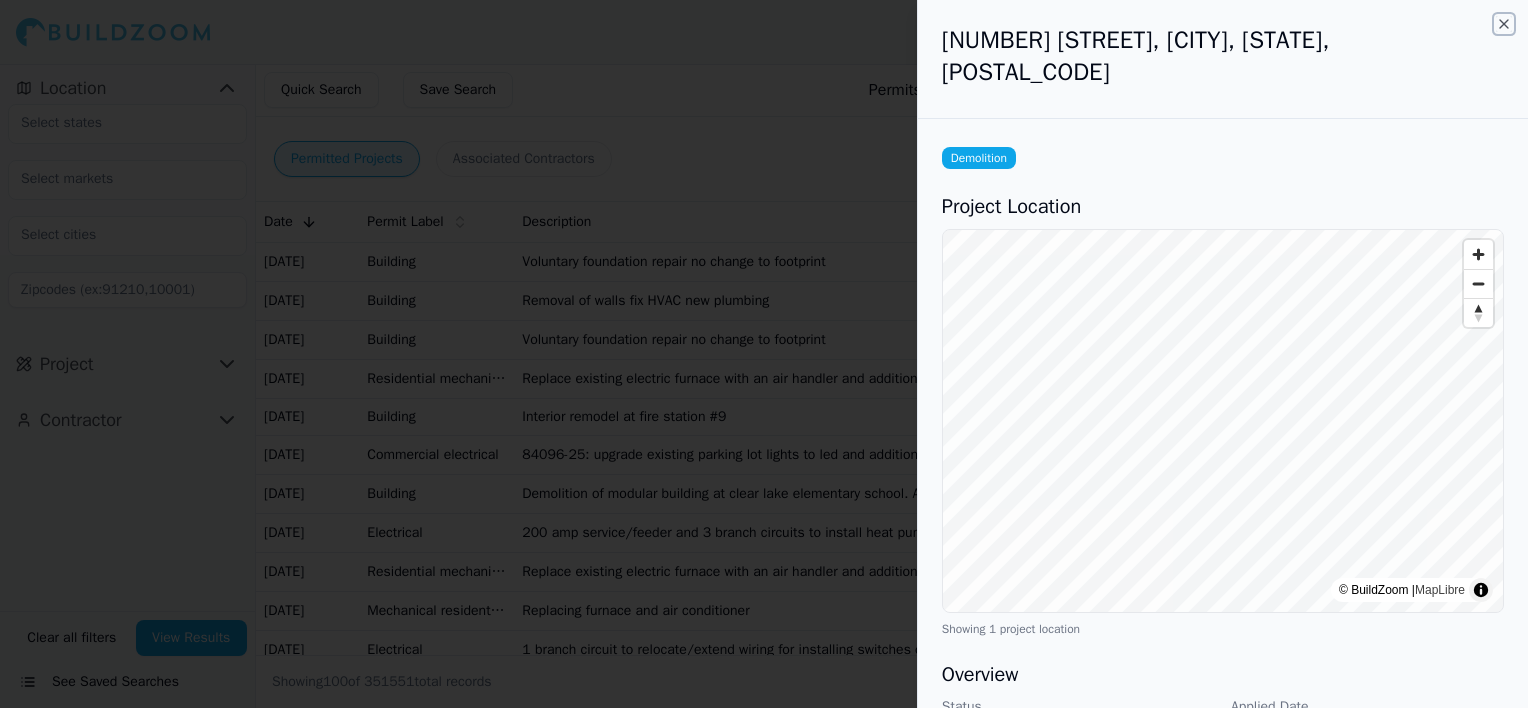 click 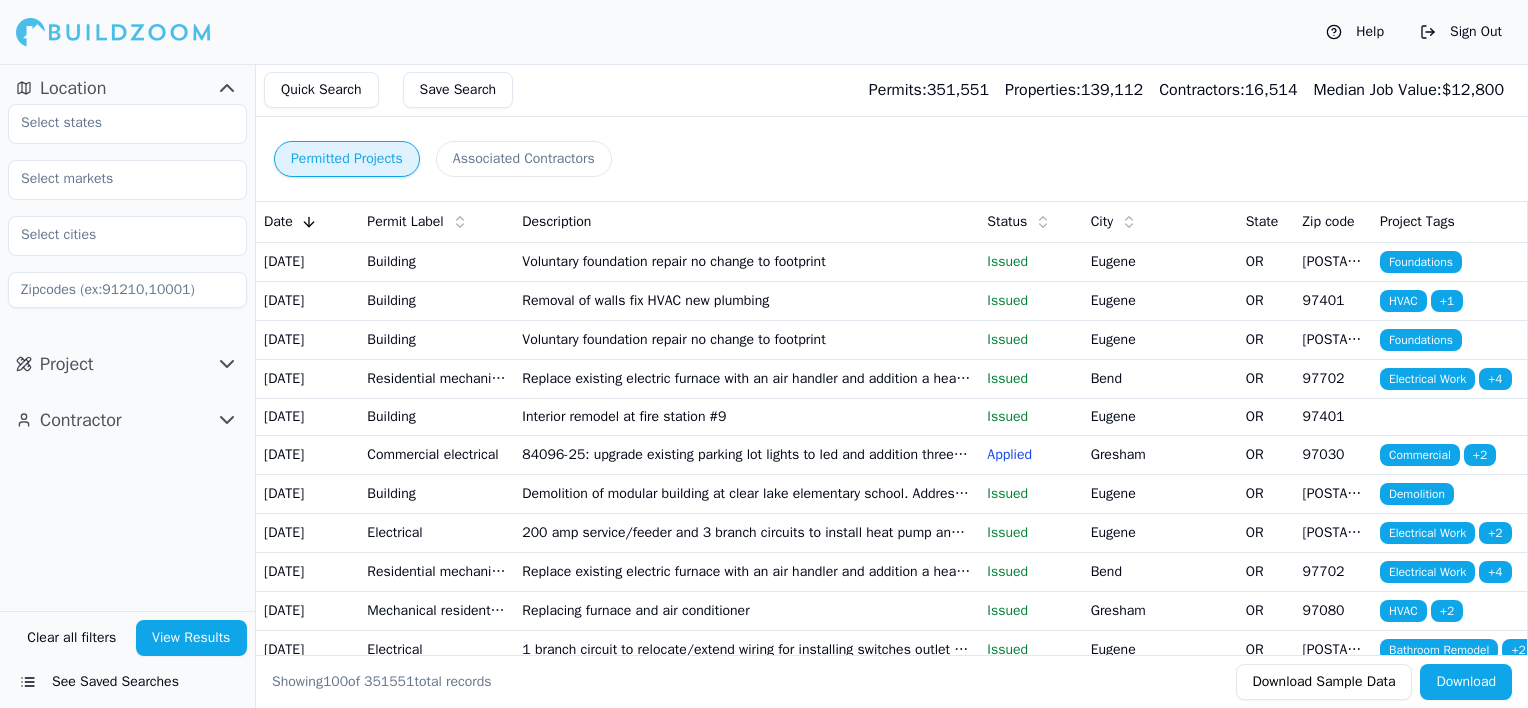 click on "Interior remodel at fire station #9" at bounding box center (746, 416) 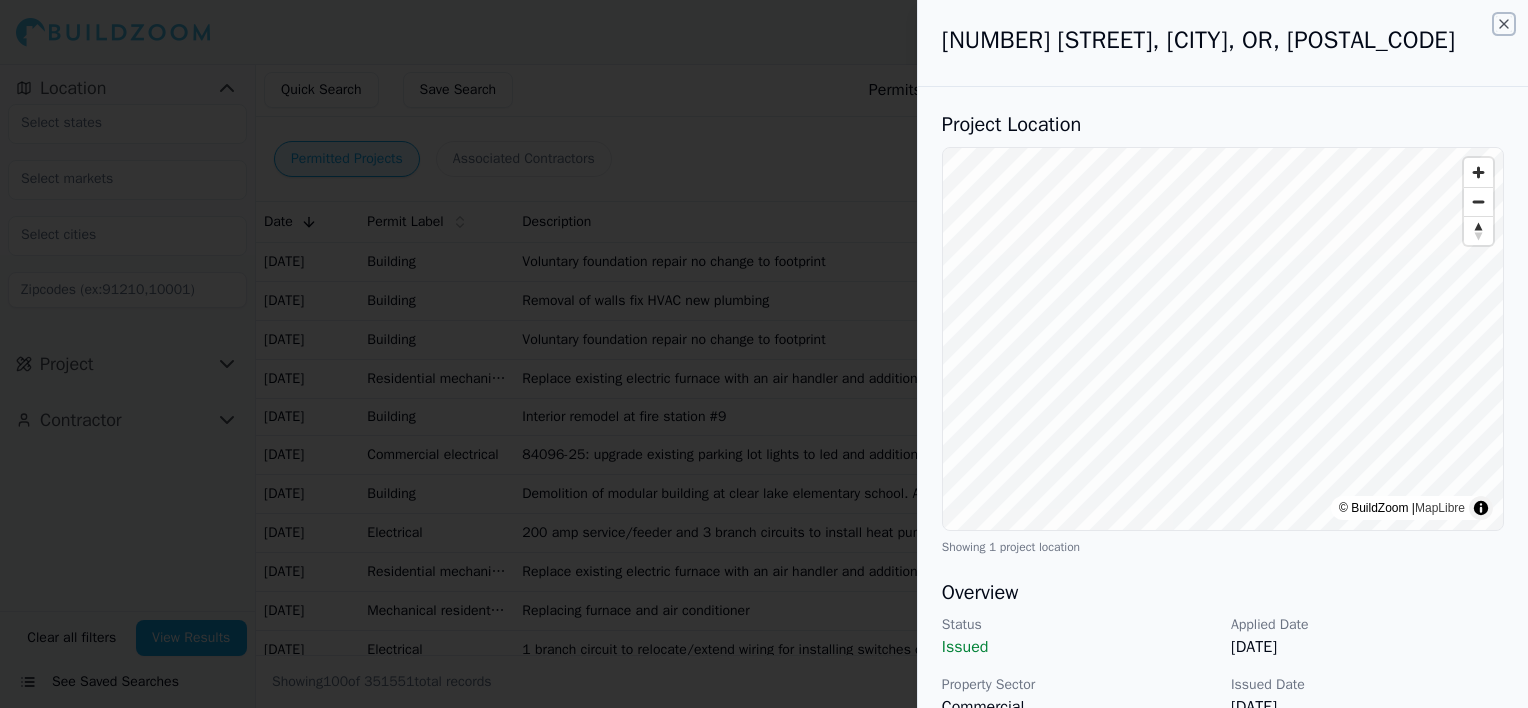 click 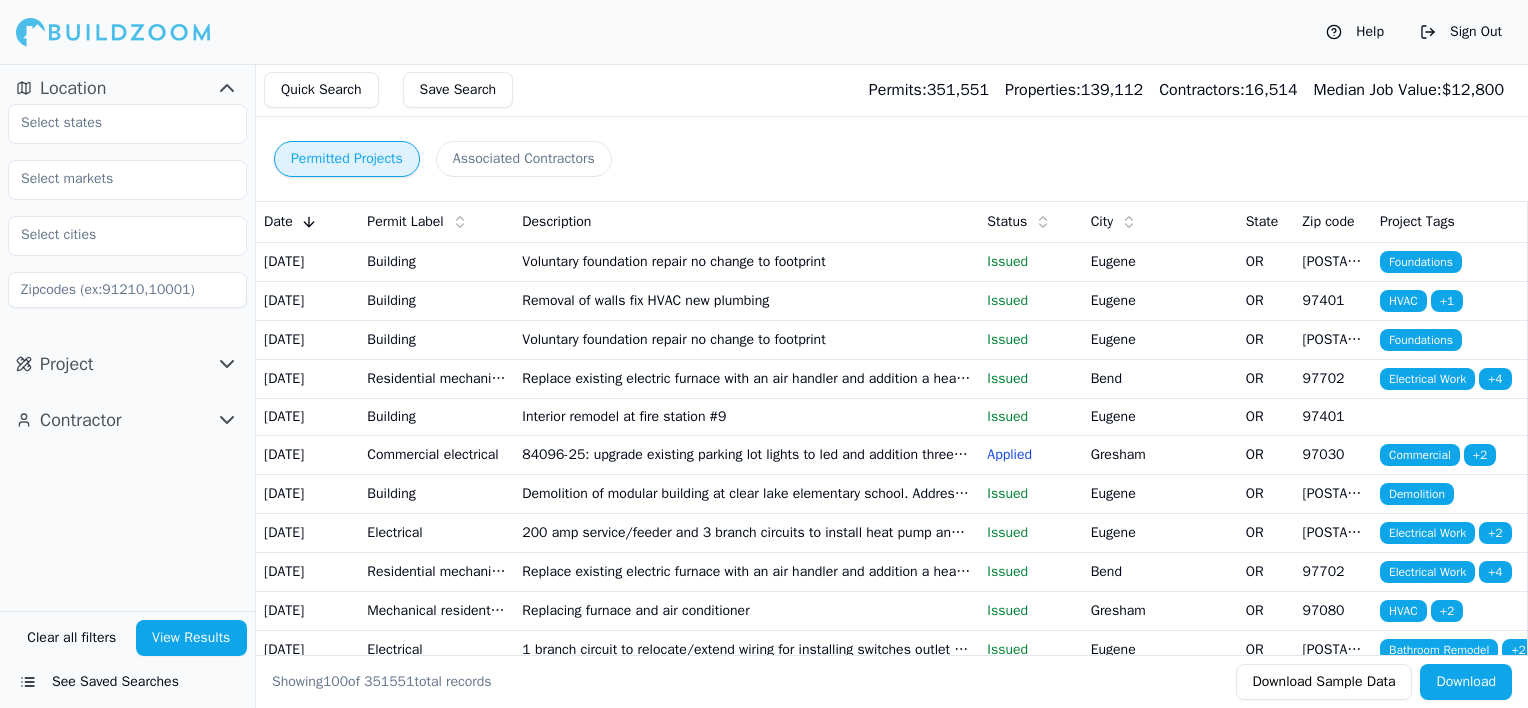 click 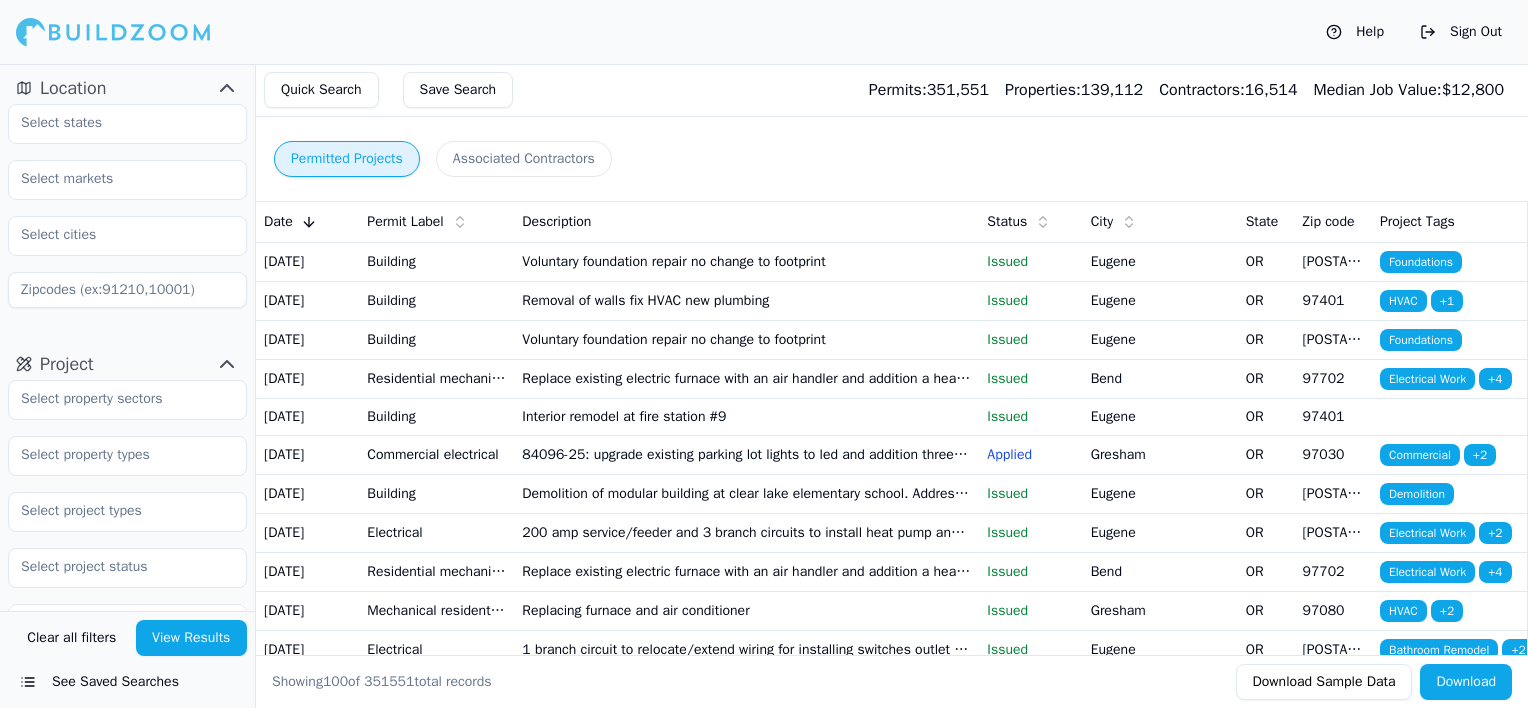 click on "Permitted Projects Associated Contractors" at bounding box center [891, 159] 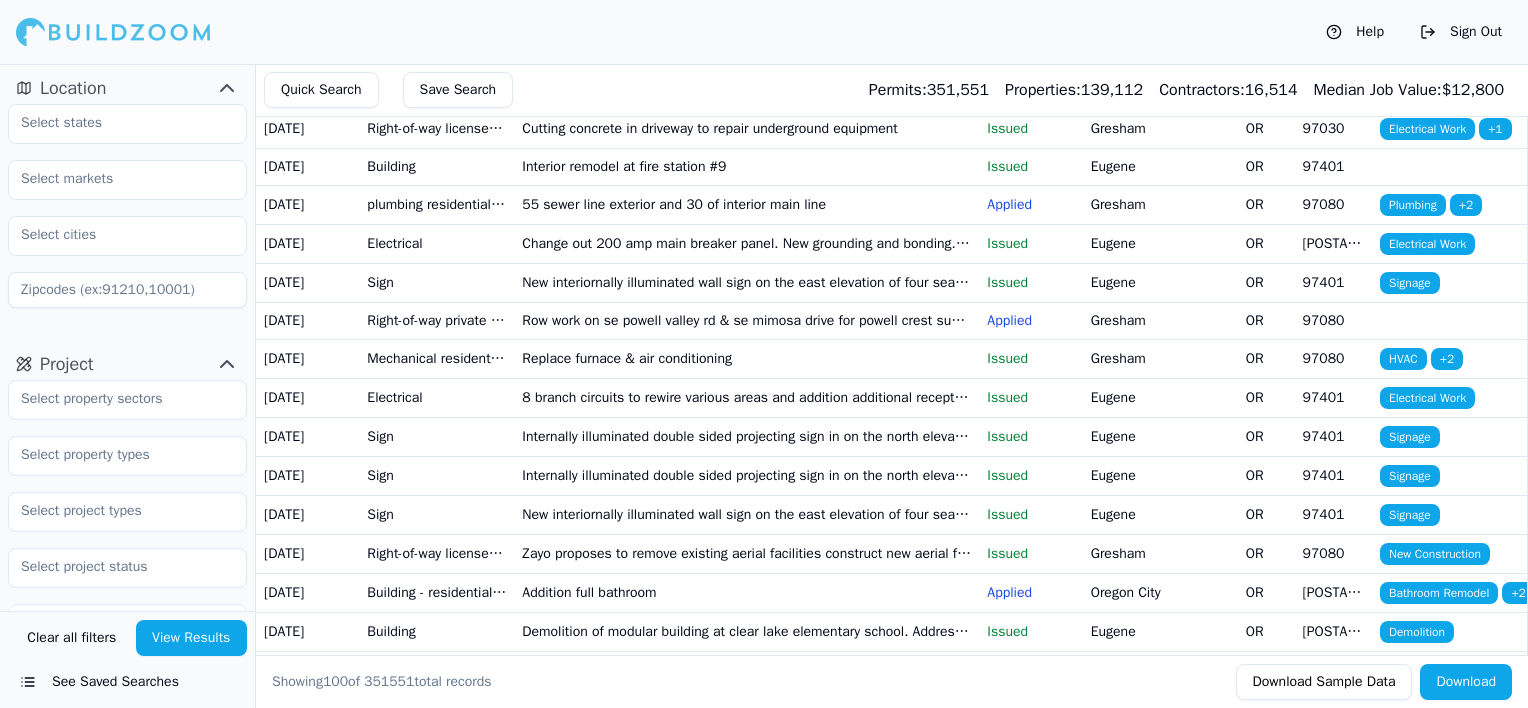 scroll, scrollTop: 680, scrollLeft: 0, axis: vertical 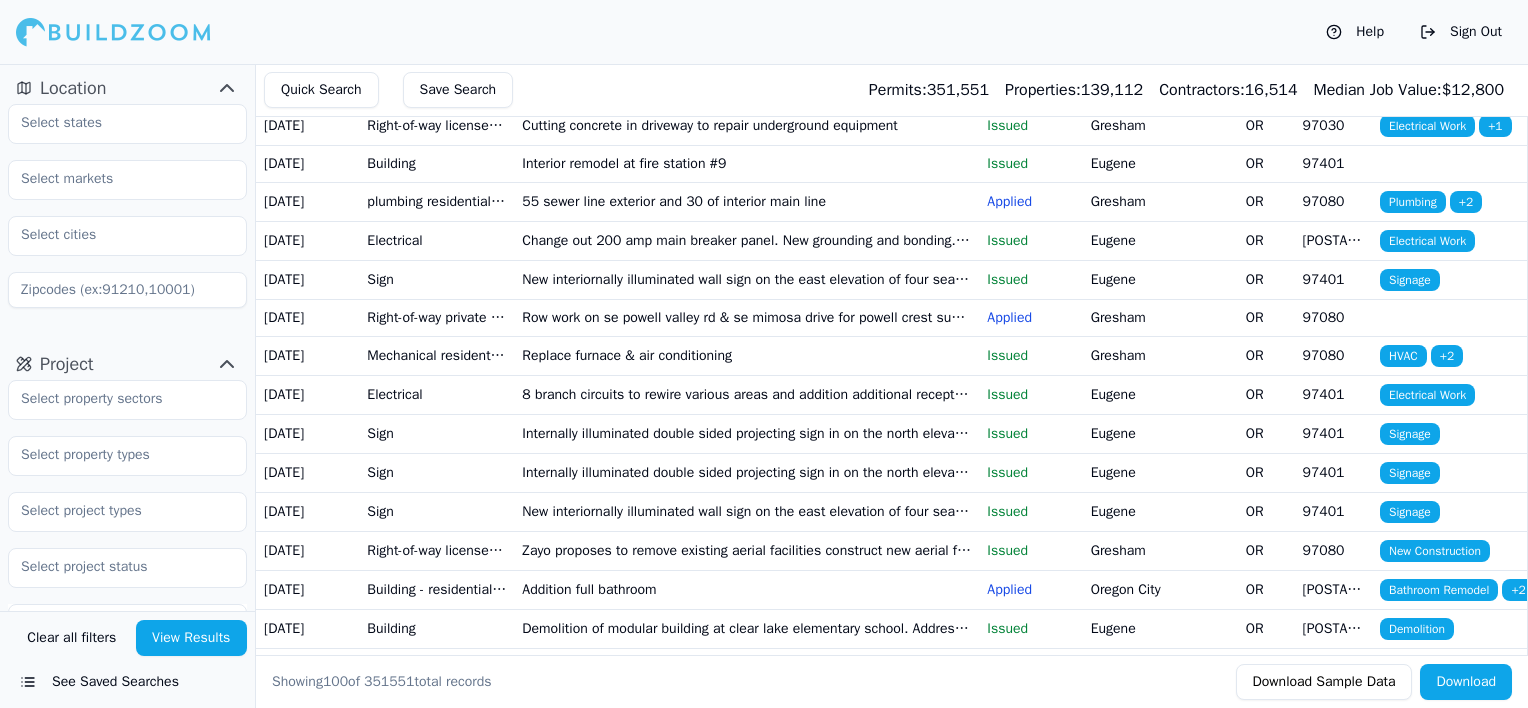 click on "55 sewer line exterior and 30 of interior main line" at bounding box center [746, 201] 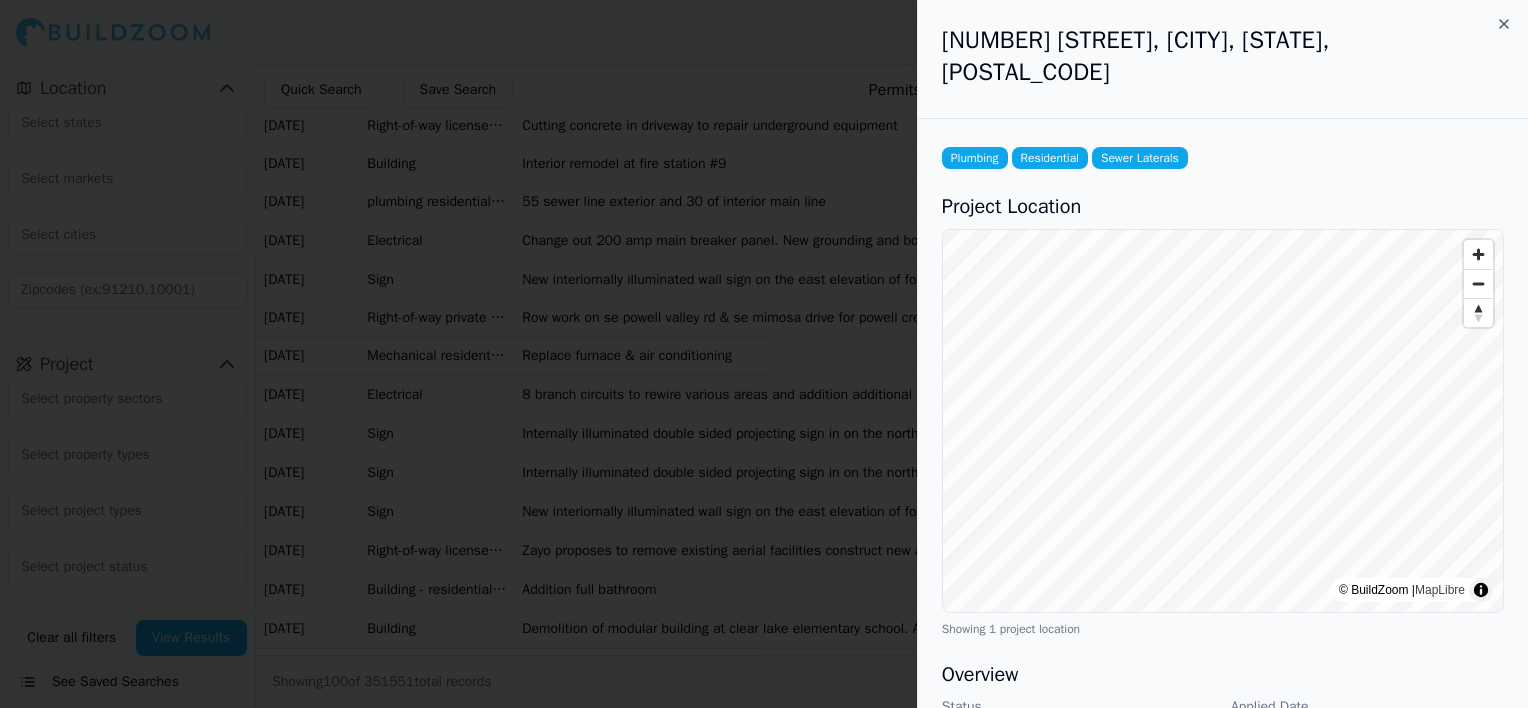 drag, startPoint x: 1525, startPoint y: 205, endPoint x: 1524, endPoint y: 244, distance: 39.012817 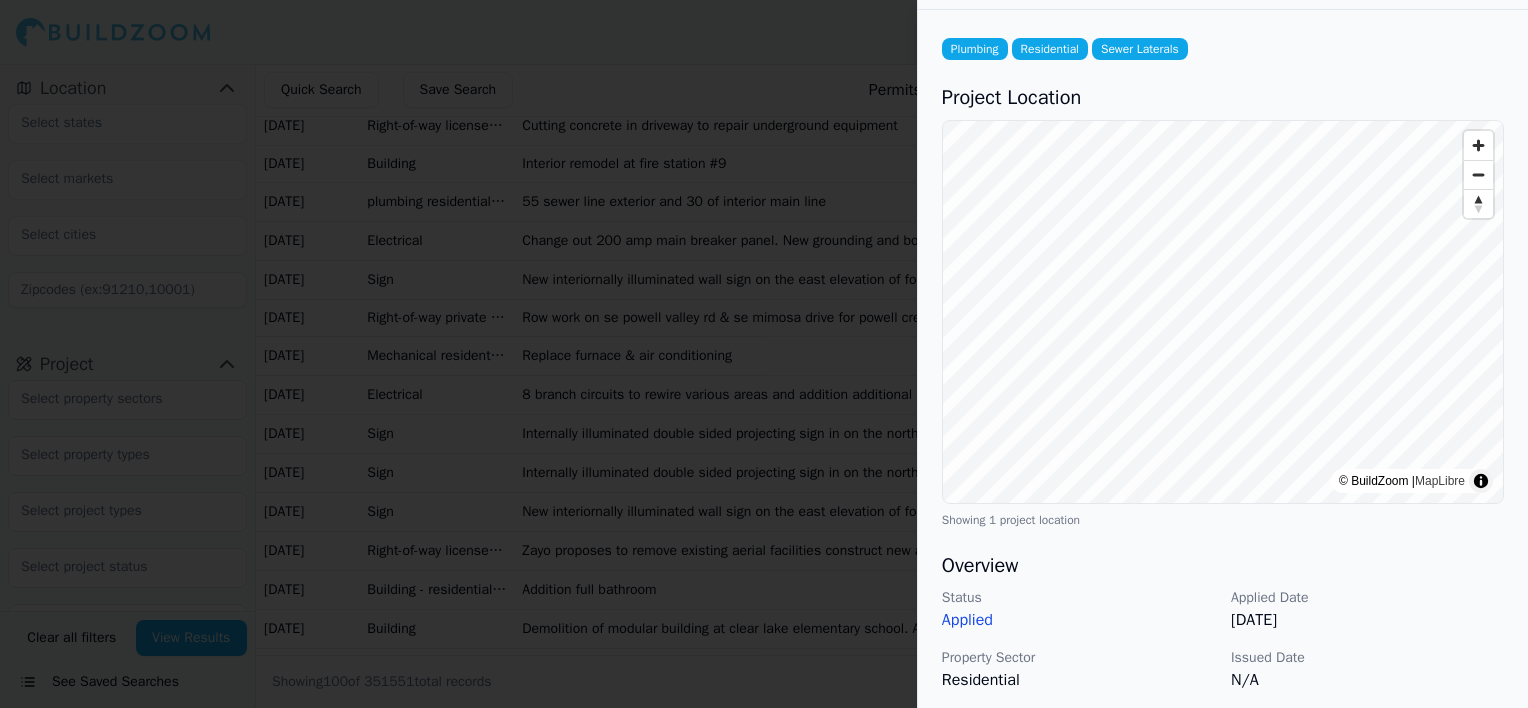 scroll, scrollTop: 0, scrollLeft: 0, axis: both 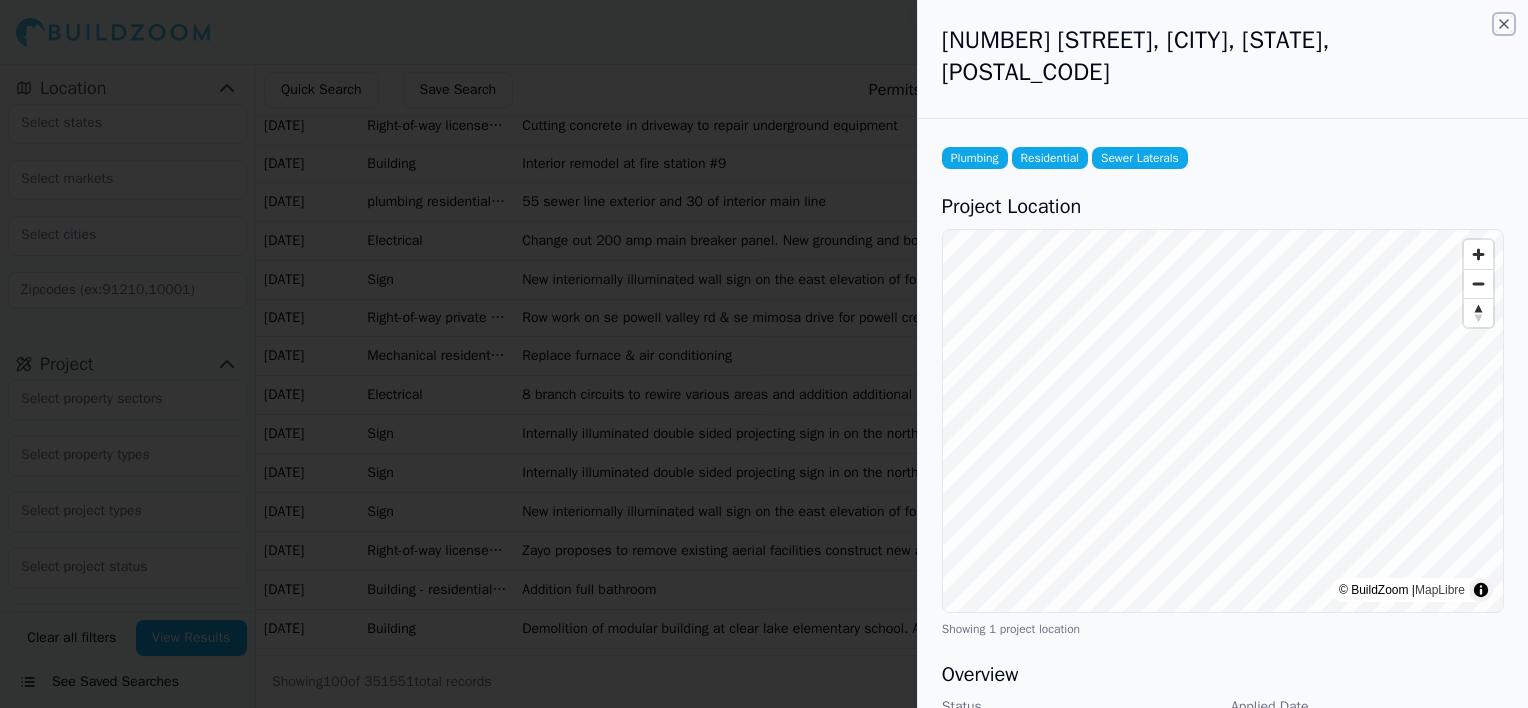 click 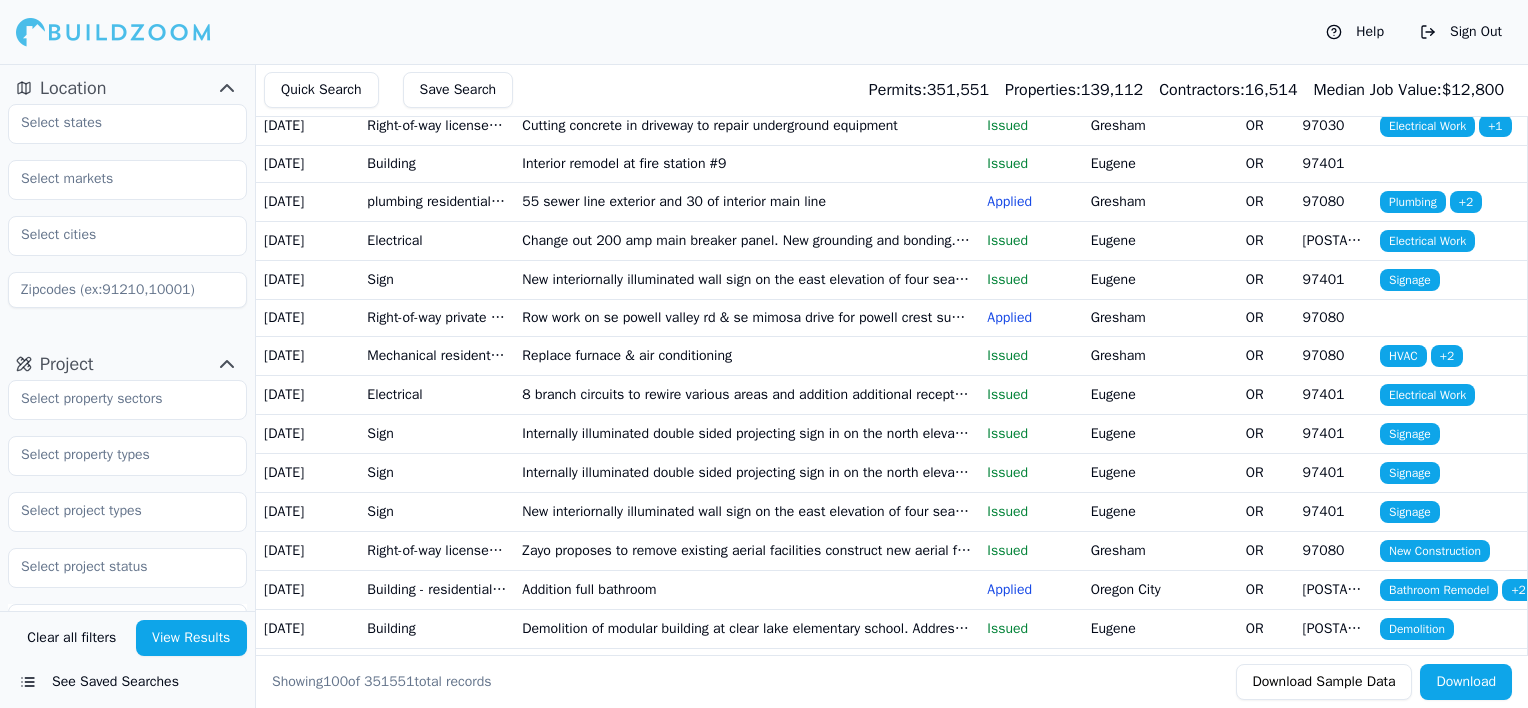 click on "Applied" at bounding box center (1030, 202) 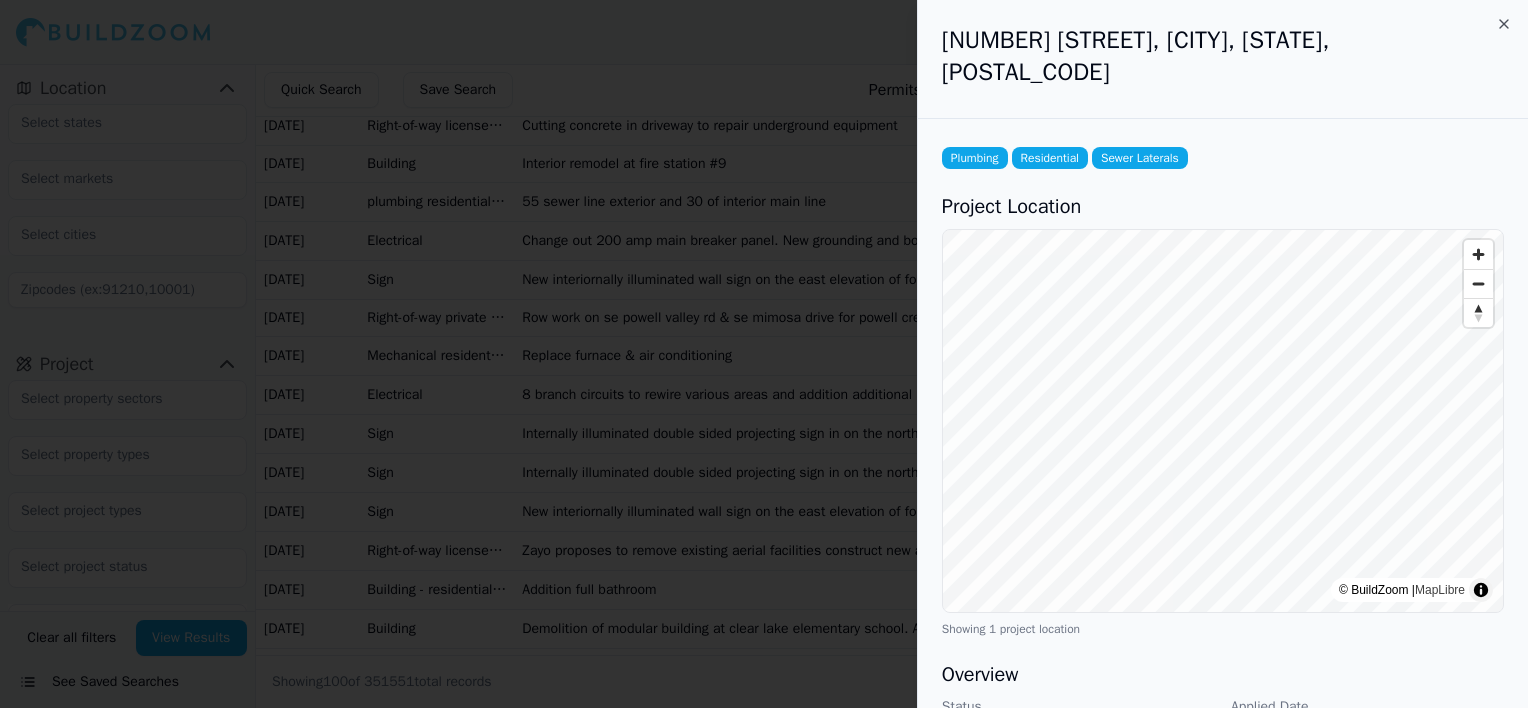drag, startPoint x: 1418, startPoint y: 619, endPoint x: 1415, endPoint y: 629, distance: 10.440307 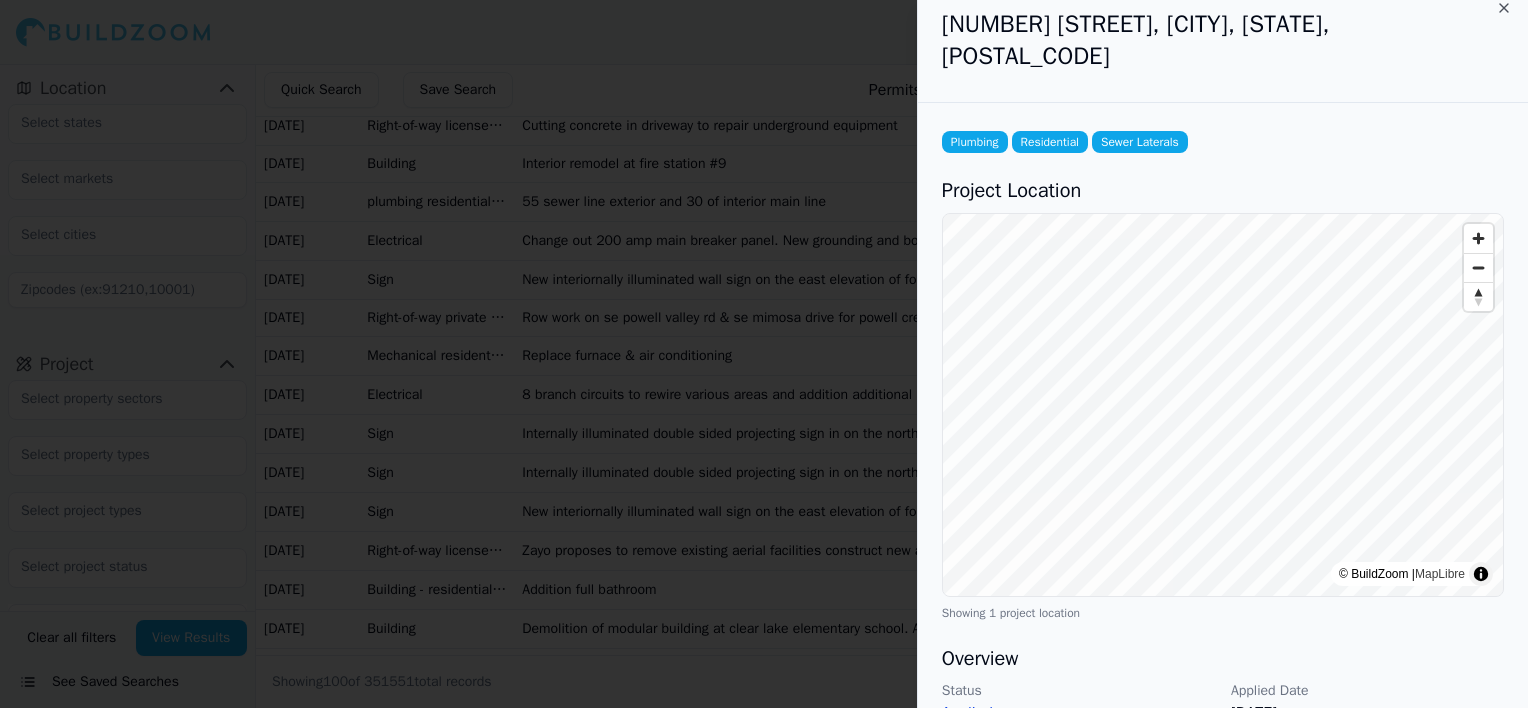 scroll, scrollTop: 0, scrollLeft: 0, axis: both 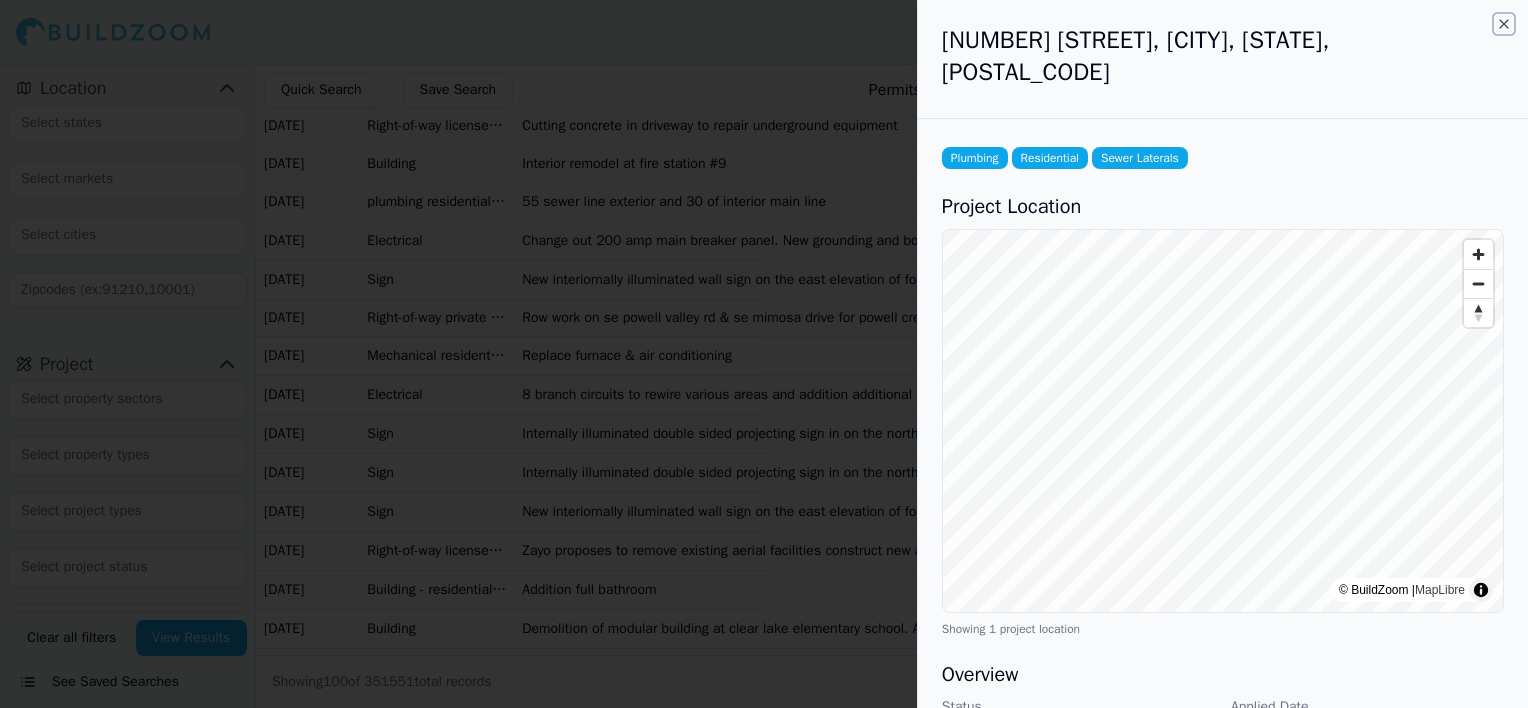 click 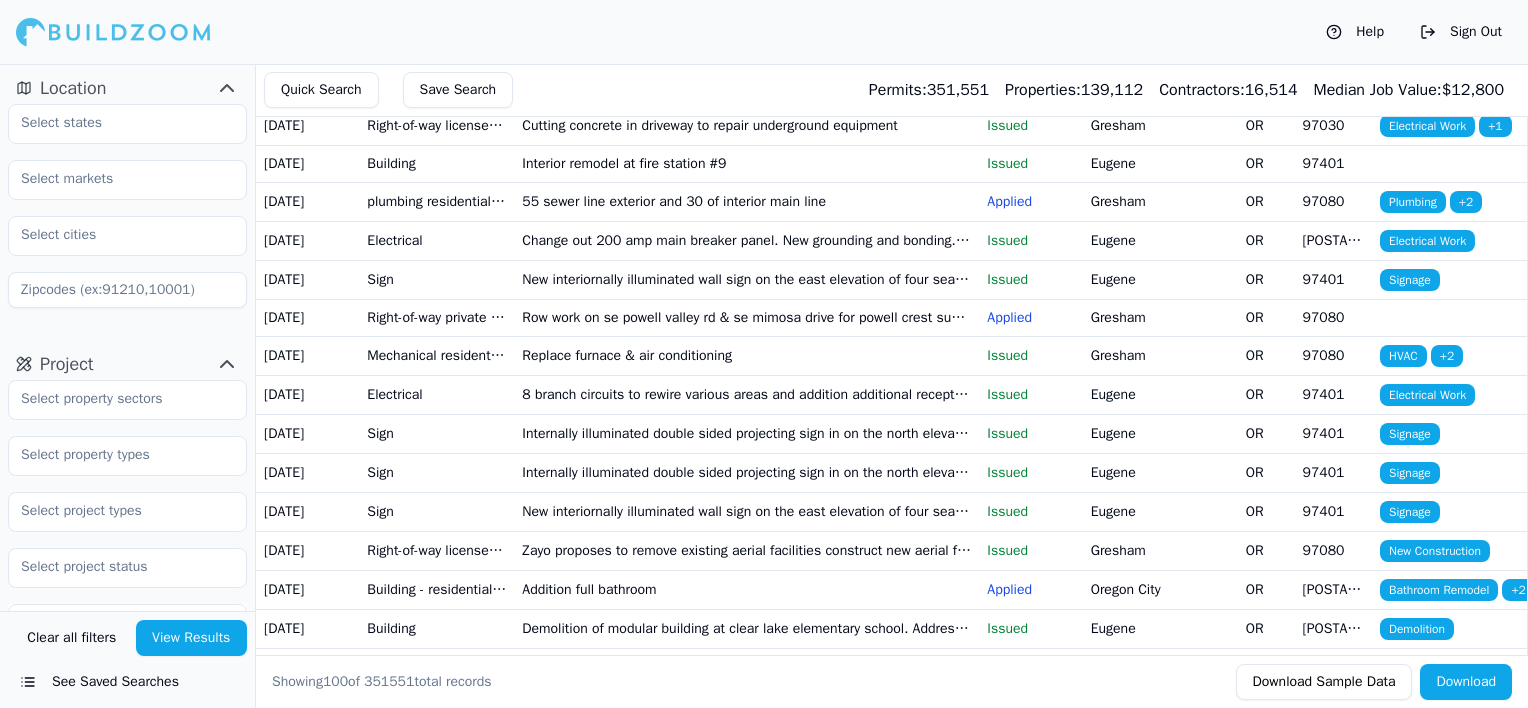 click on "Change out 200 amp main breaker panel. New grounding and bonding. Change out 100 amp sub panel" at bounding box center [746, 240] 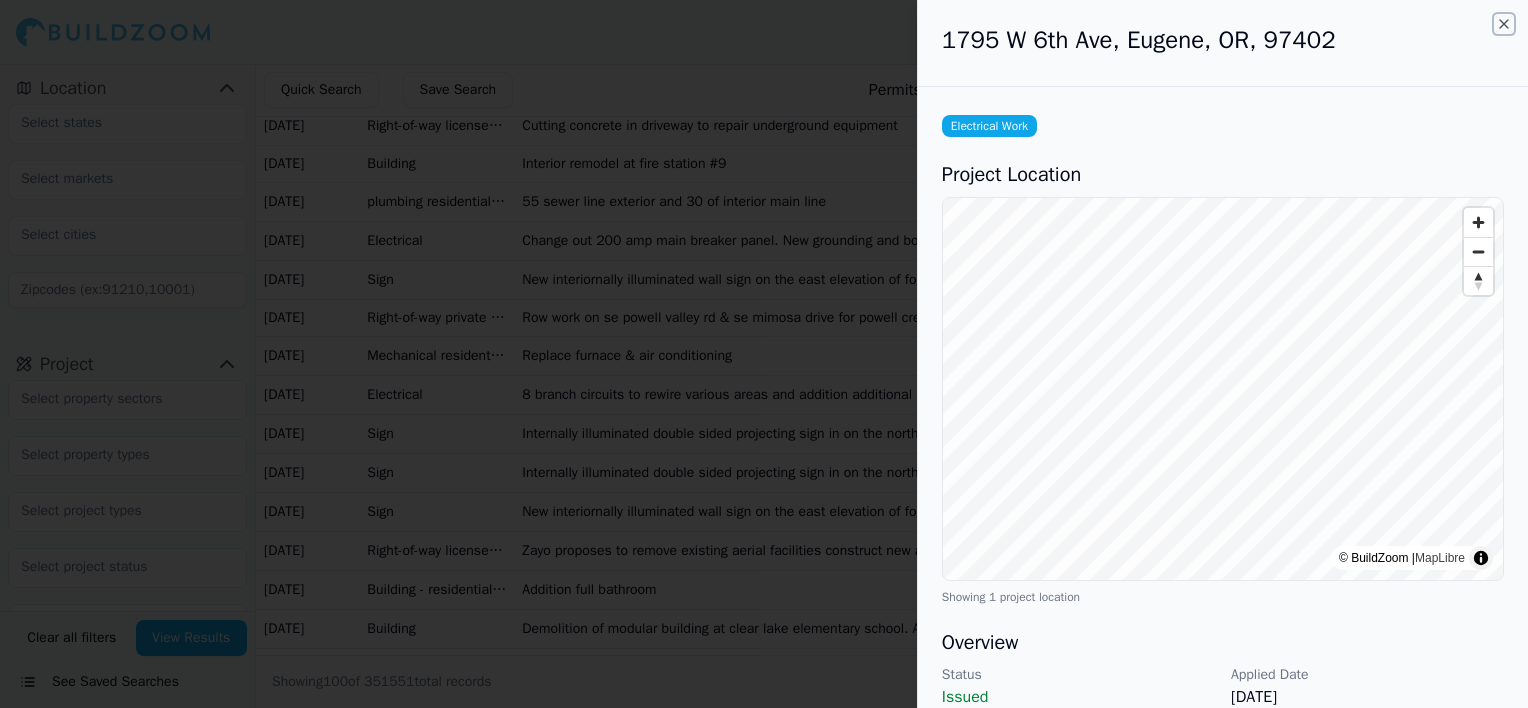 click 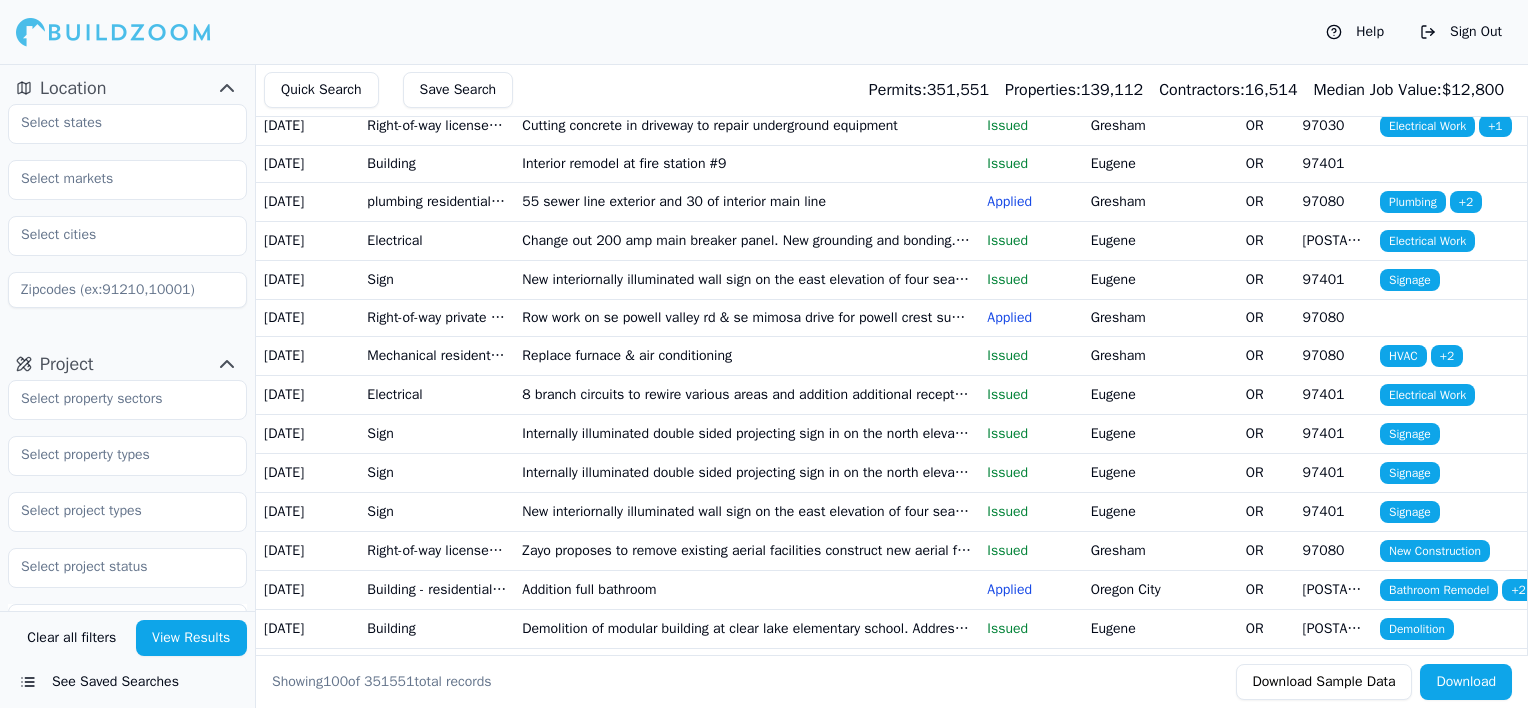 click on "Gresham" at bounding box center [1160, 201] 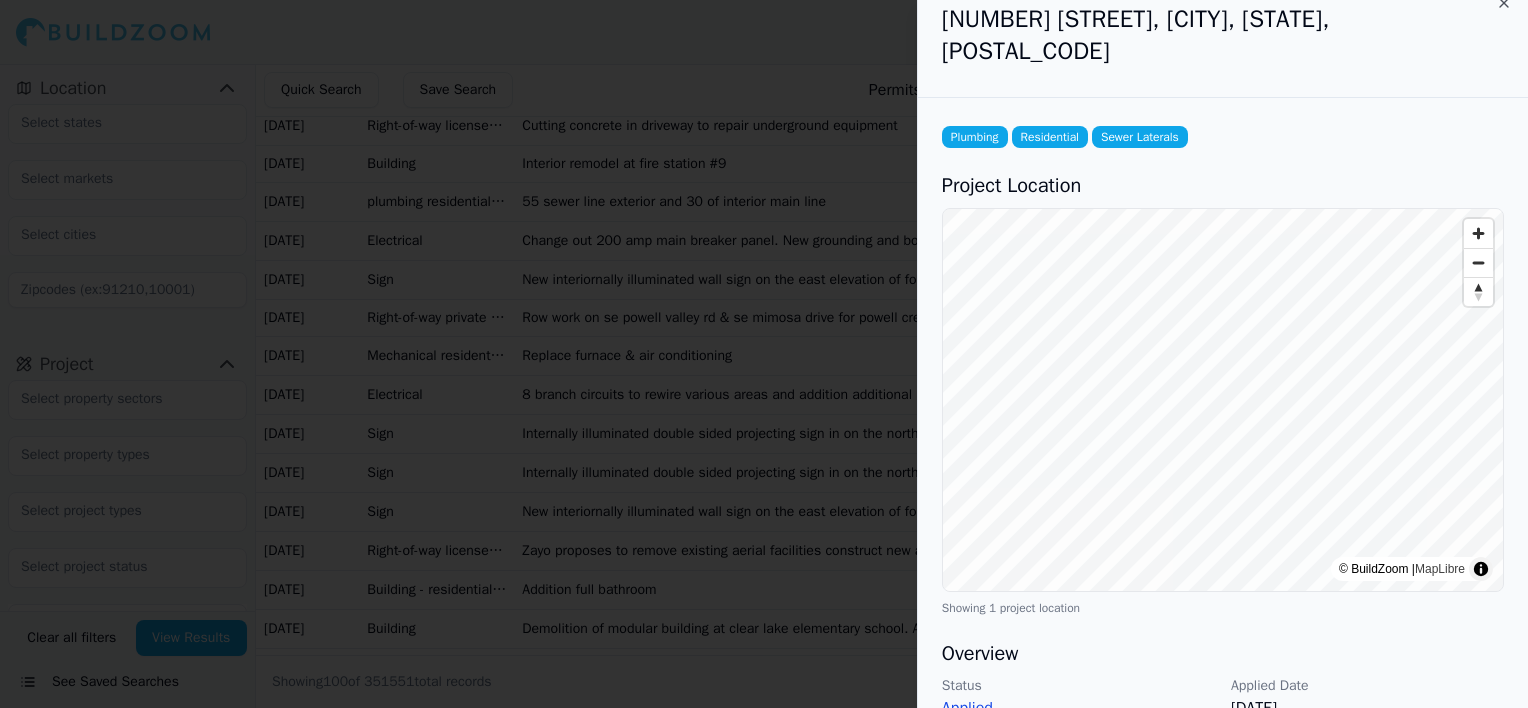 scroll, scrollTop: 0, scrollLeft: 0, axis: both 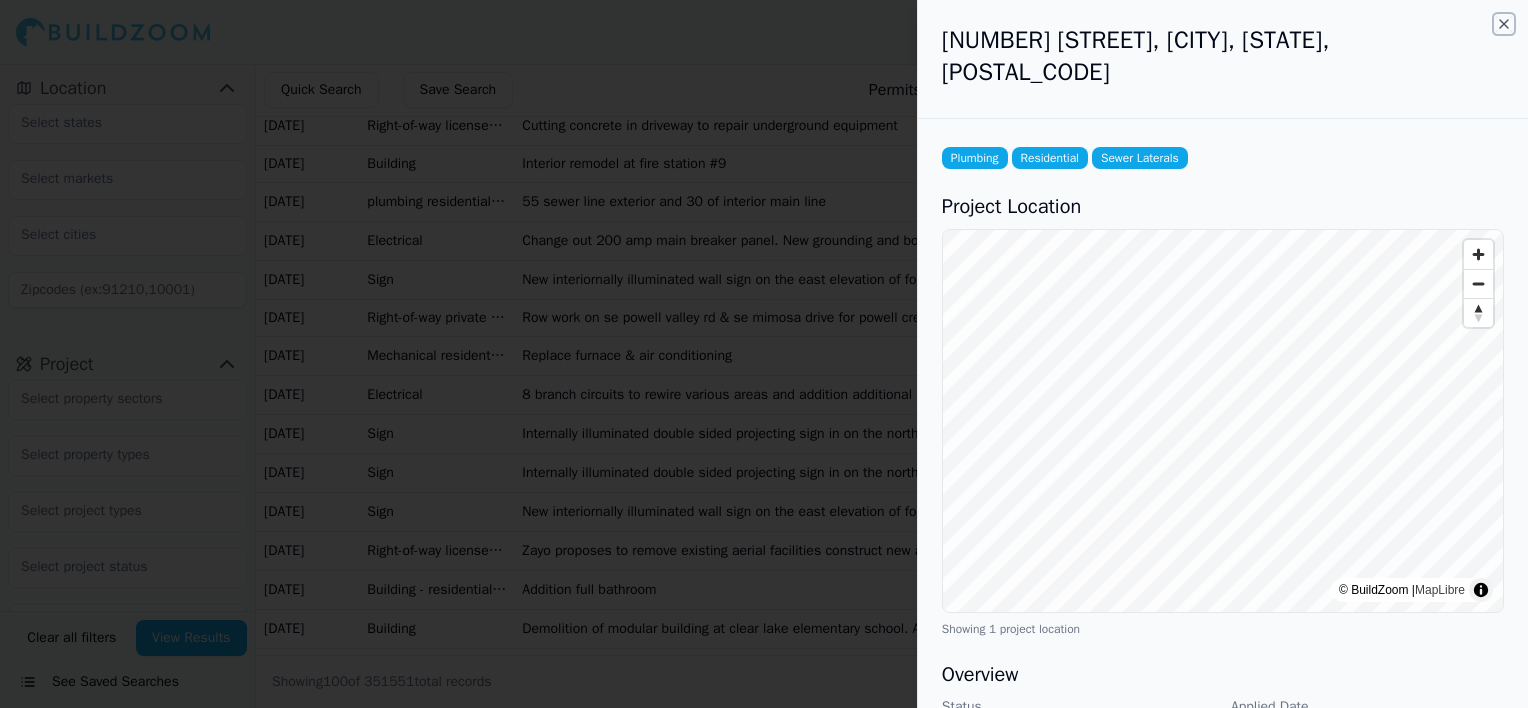 click 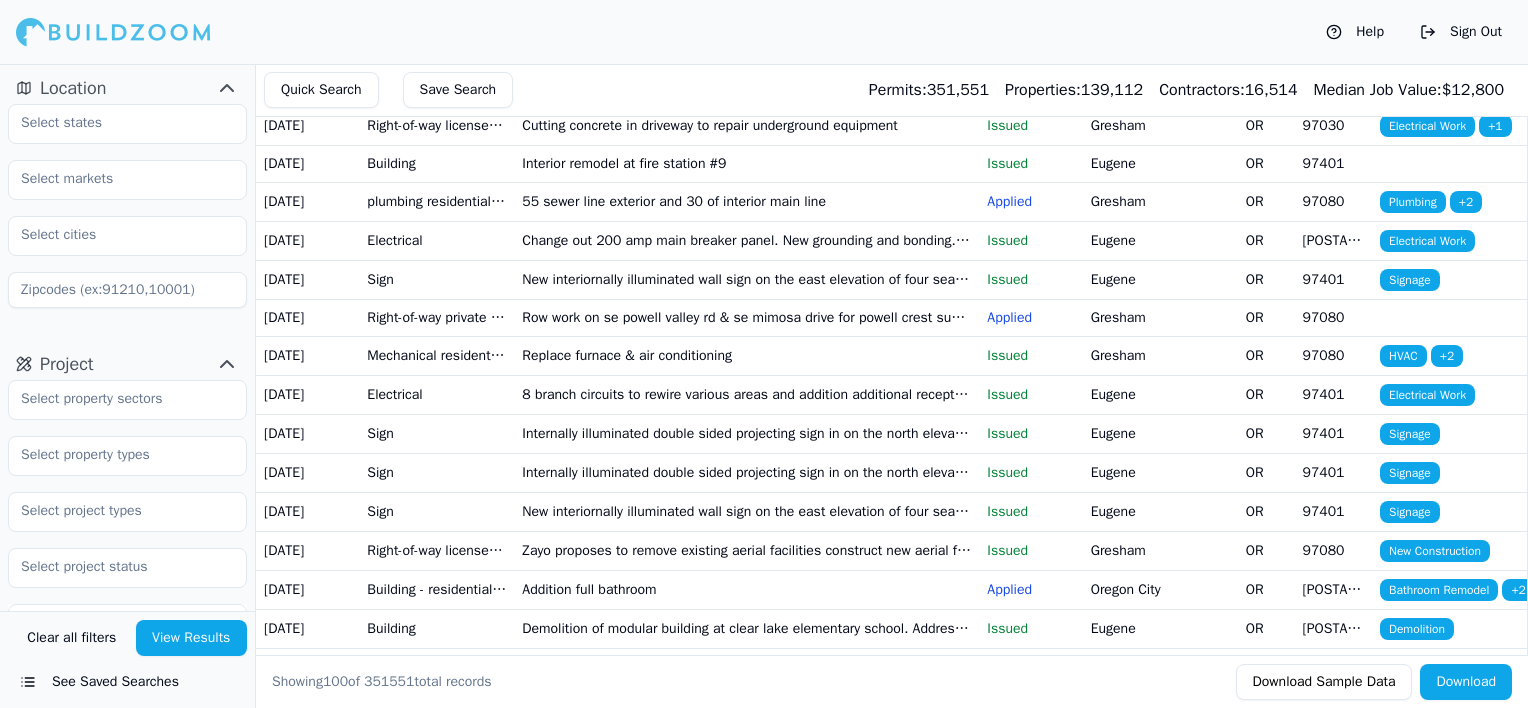 click on "Erosion prevention for new accessory dwelling unit" at bounding box center [746, 8] 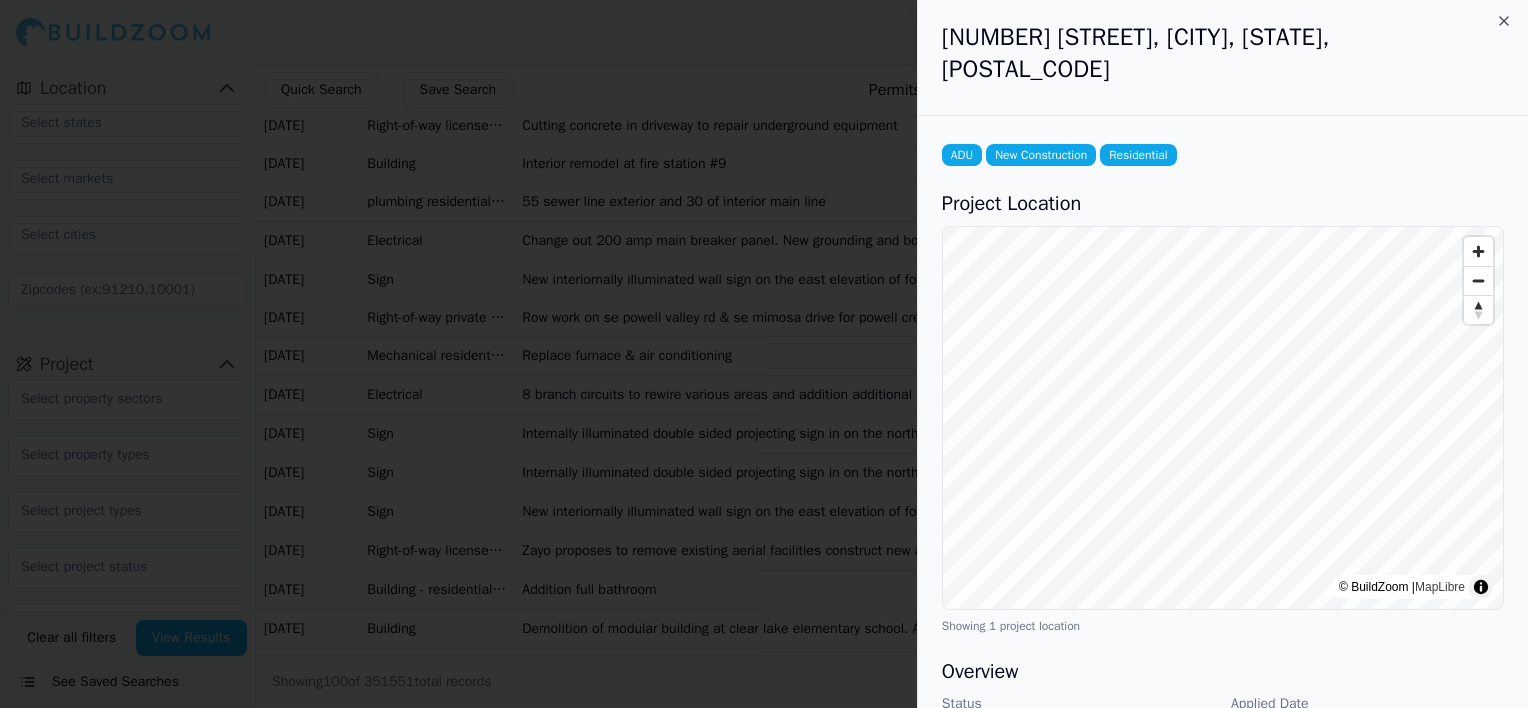 scroll, scrollTop: 0, scrollLeft: 0, axis: both 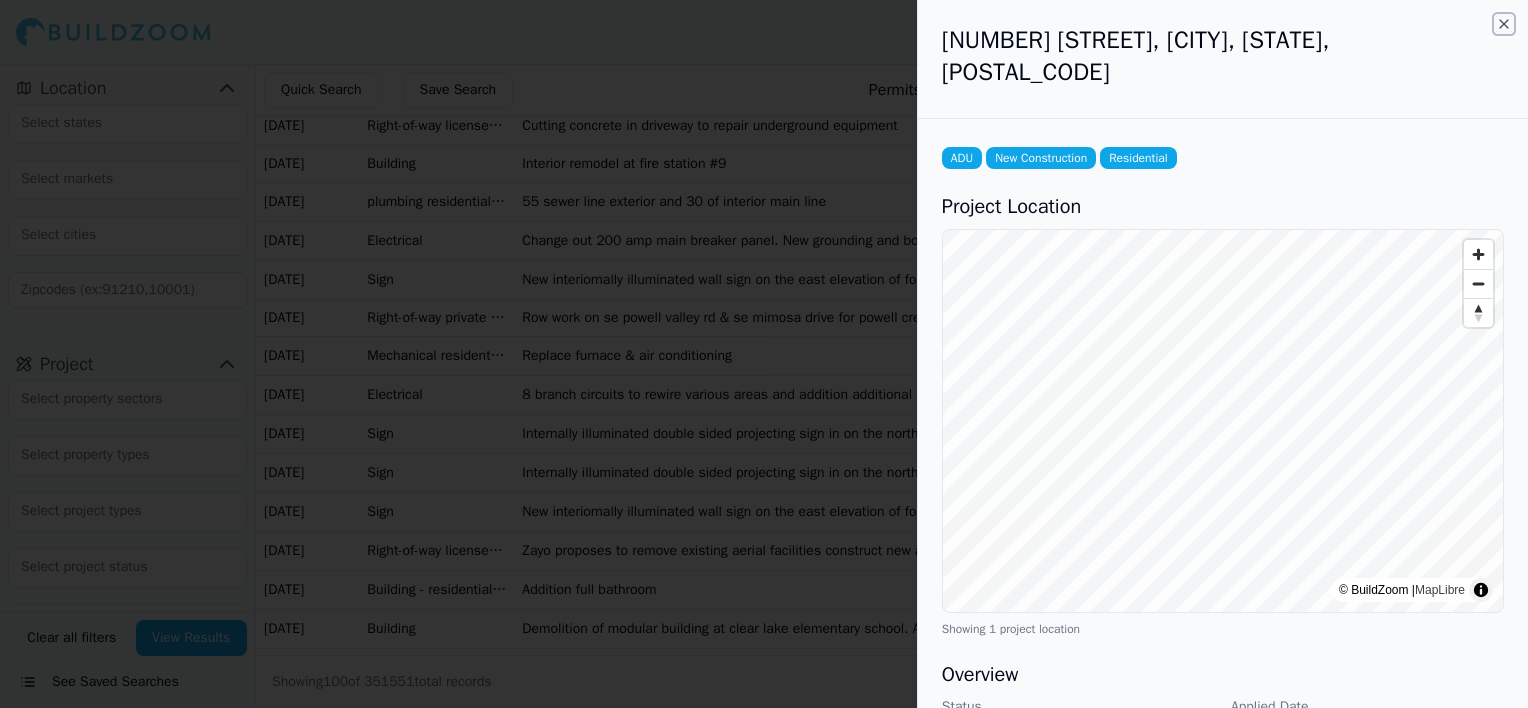 click 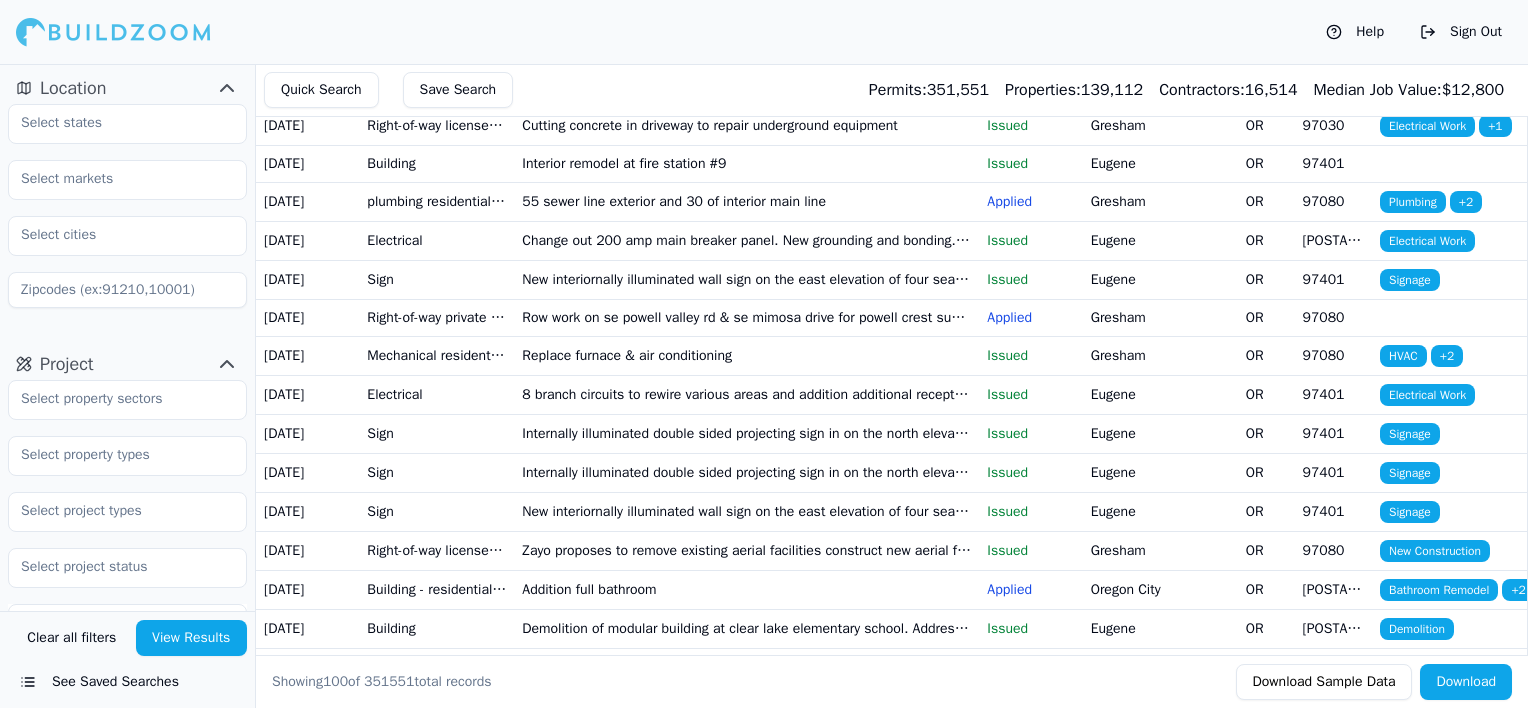 click on "Row work on se powell valley rd & se mimosa drive for powell crest subdivision project # 130-012" at bounding box center [746, 317] 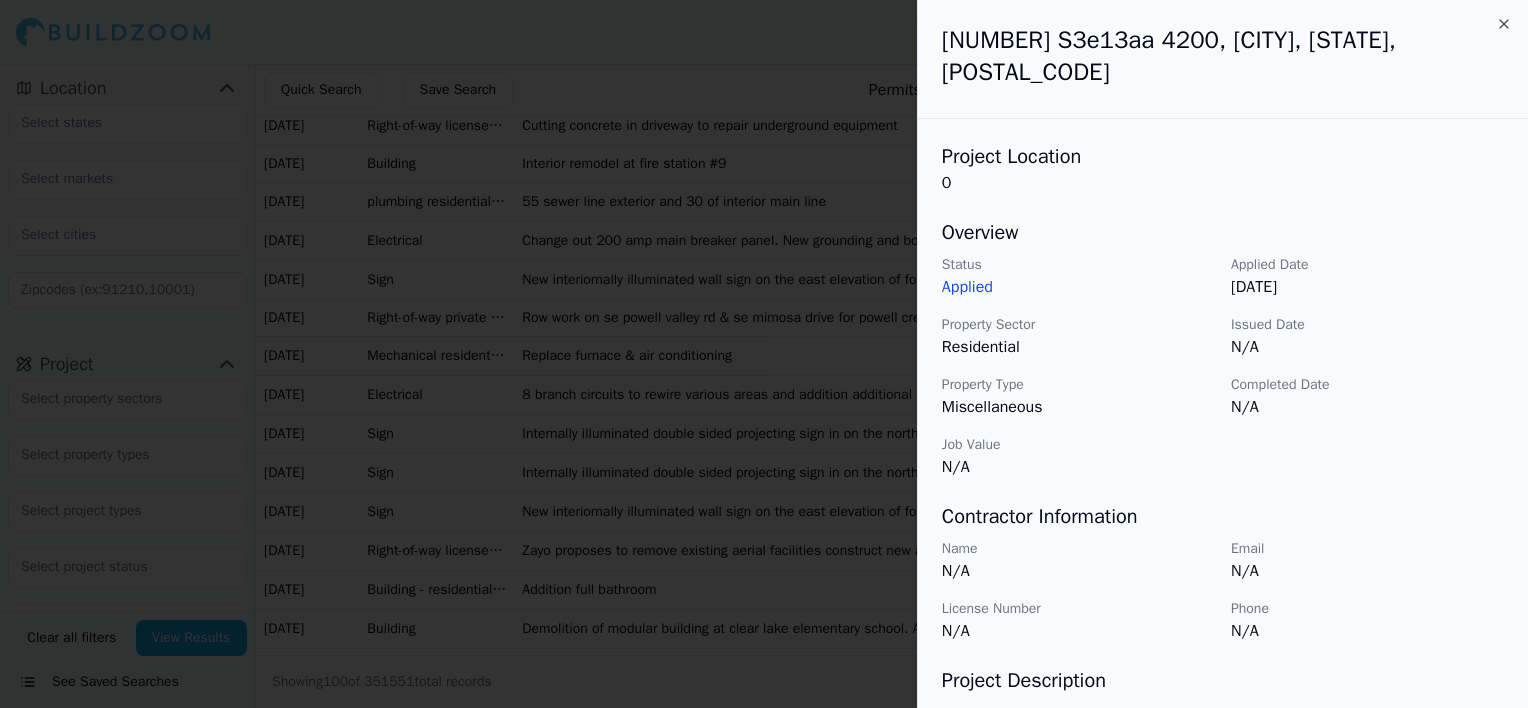 type 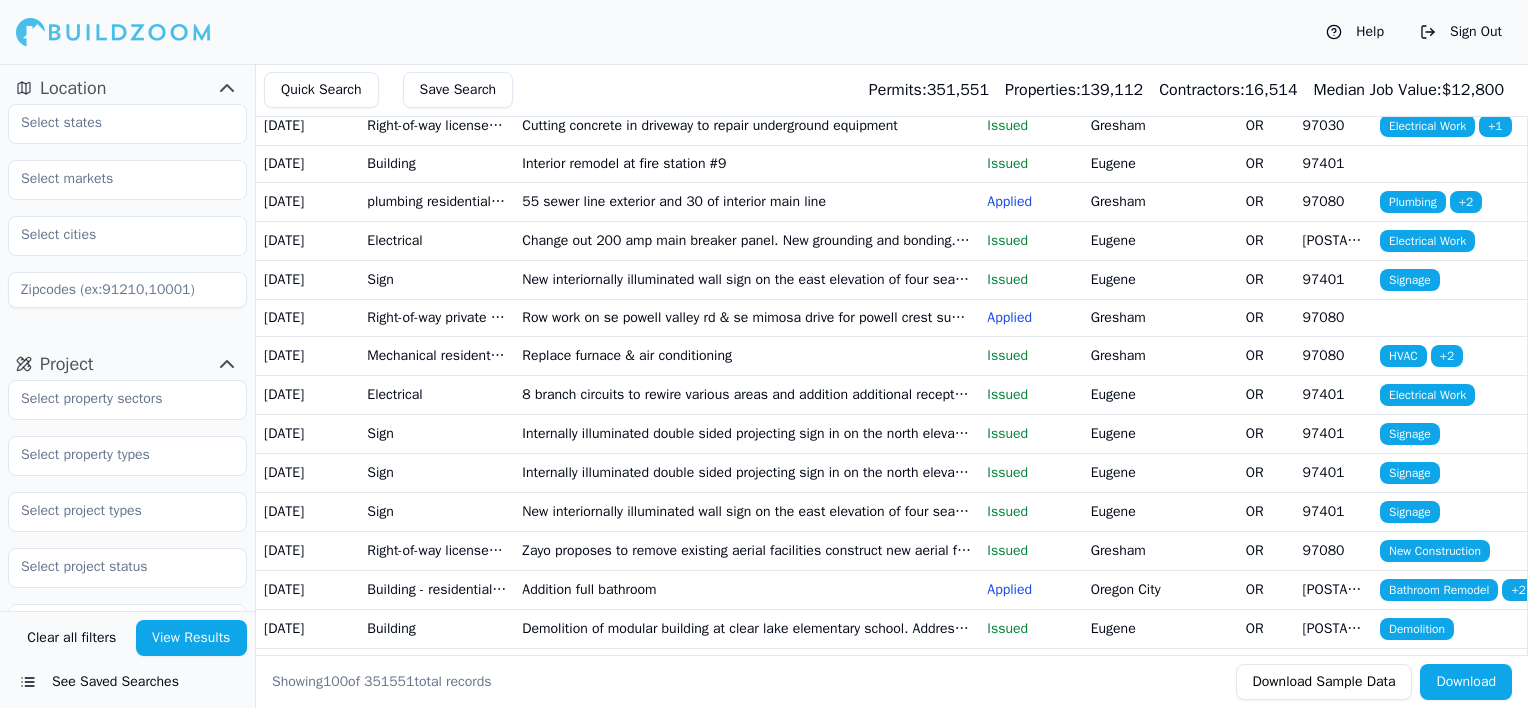 click on "Applied" at bounding box center [1030, 317] 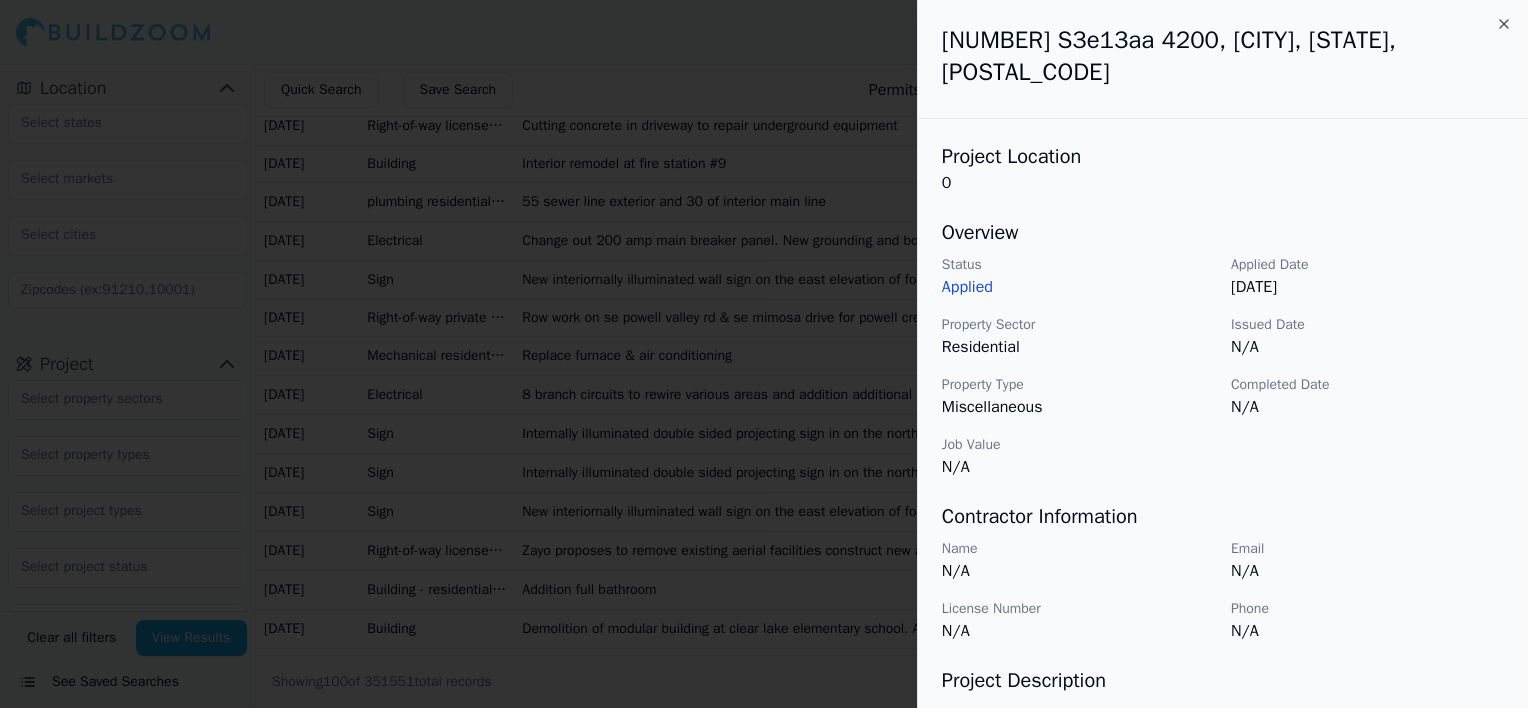 drag, startPoint x: 1392, startPoint y: 352, endPoint x: 1388, endPoint y: 273, distance: 79.101204 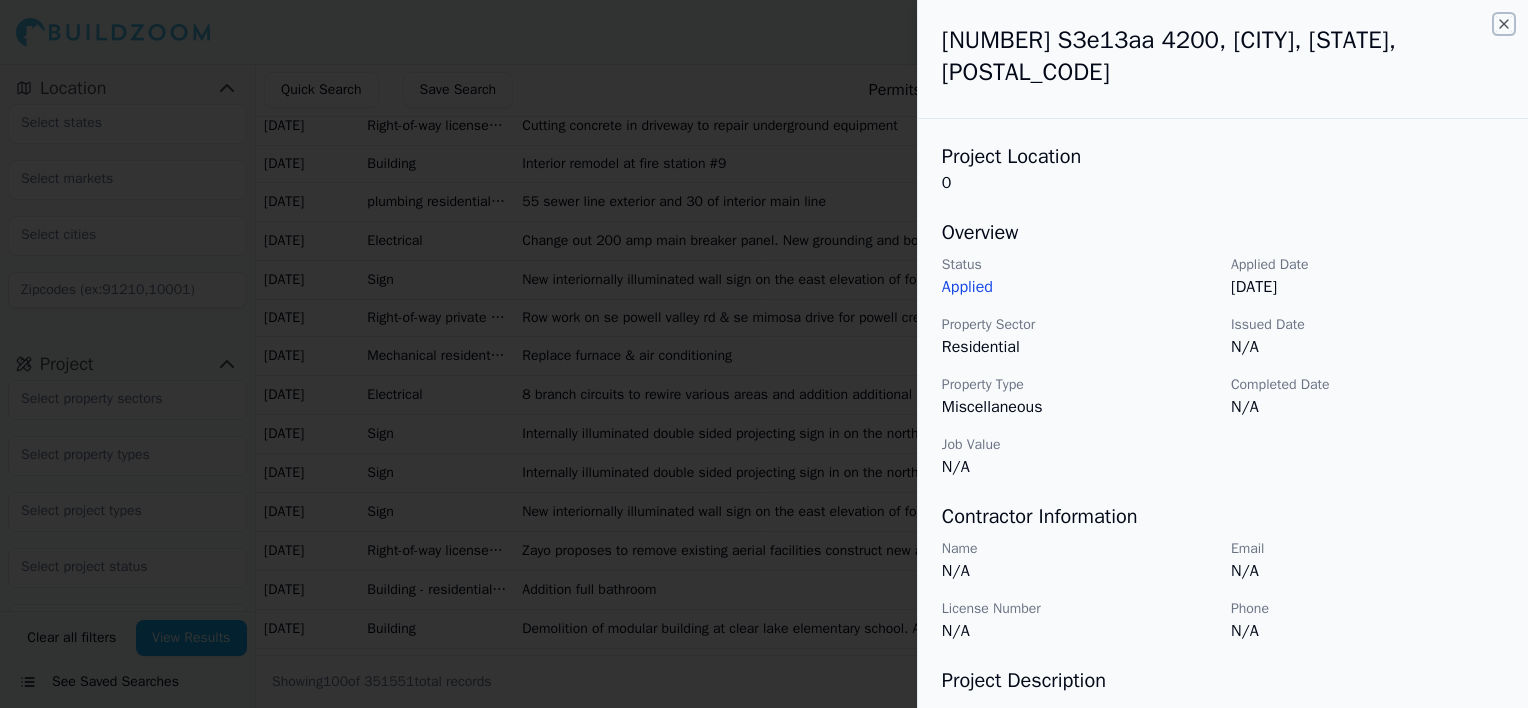 click 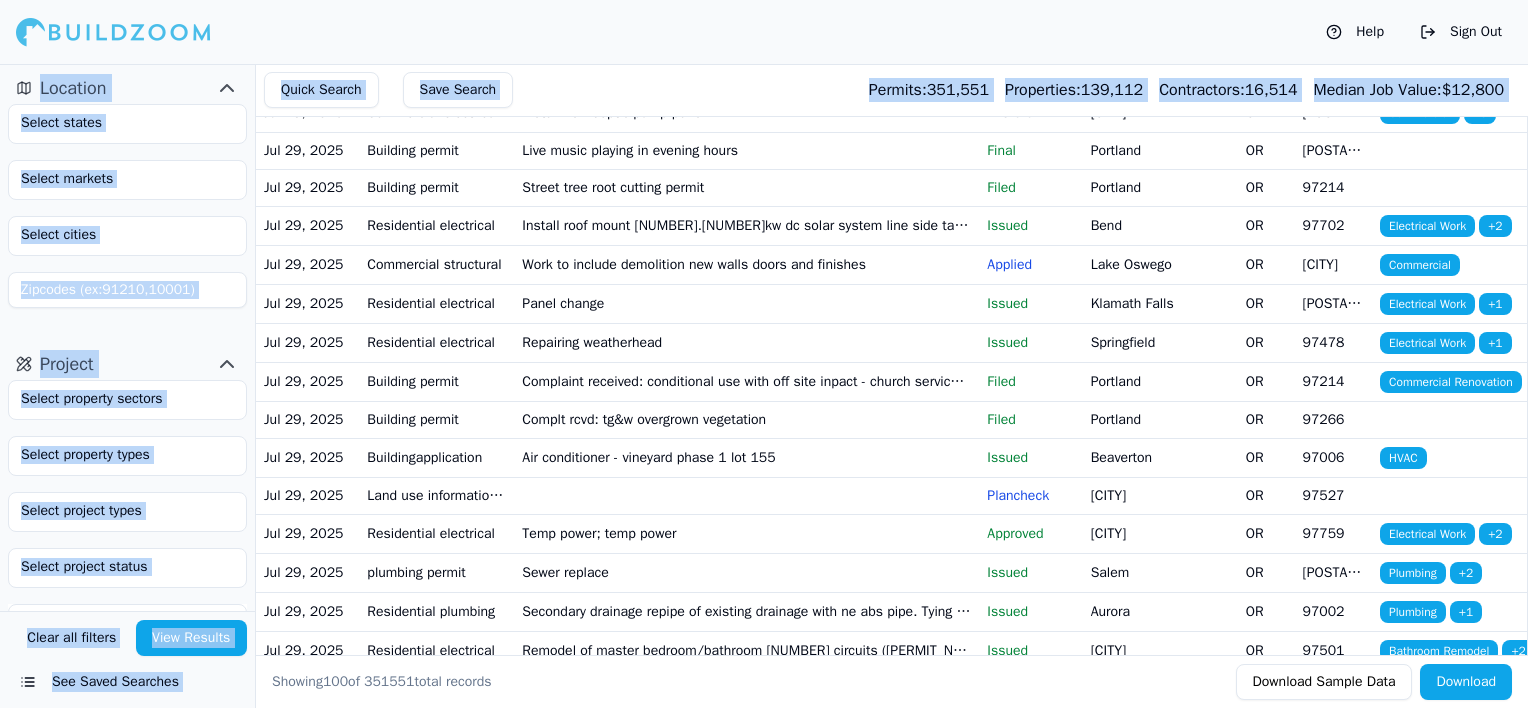 scroll, scrollTop: 2480, scrollLeft: 0, axis: vertical 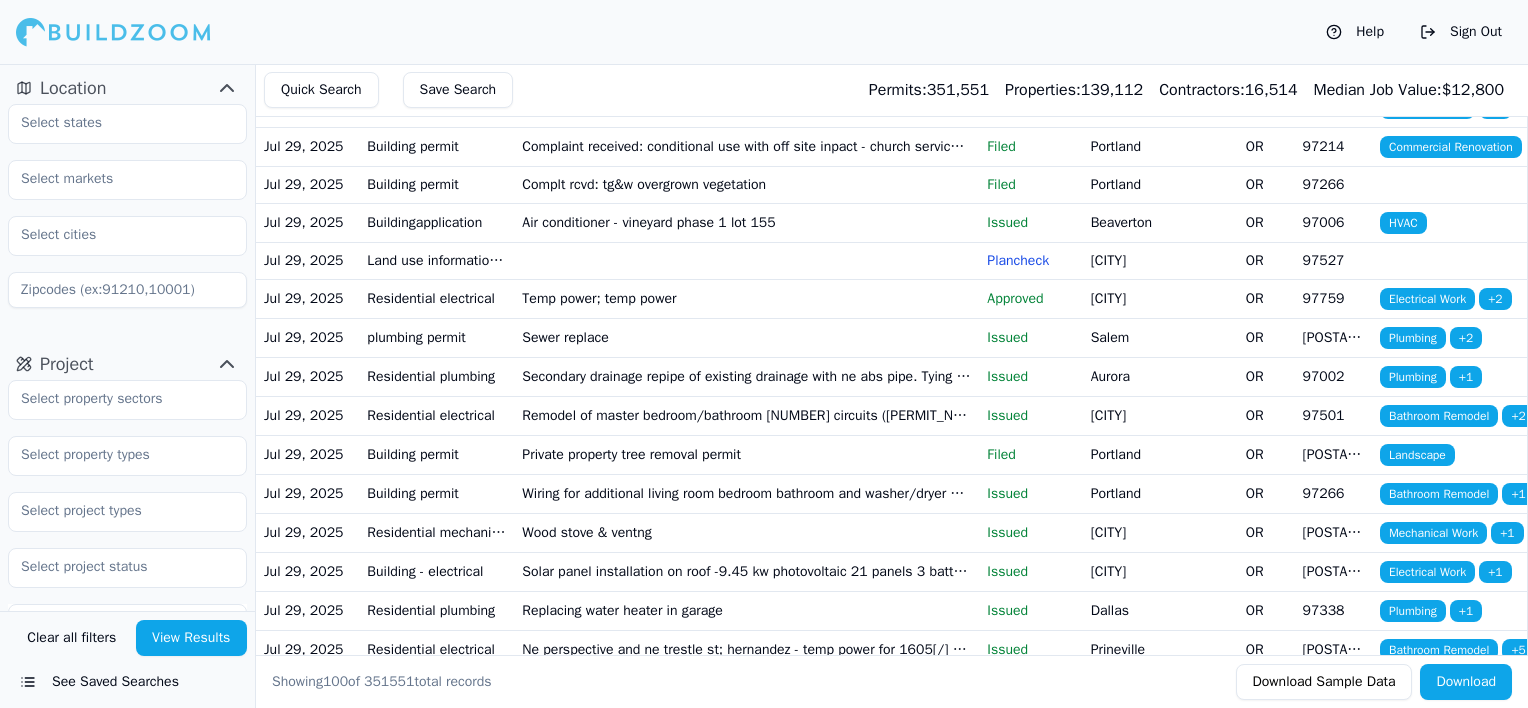 drag, startPoint x: 681, startPoint y: 345, endPoint x: 740, endPoint y: 408, distance: 86.313385 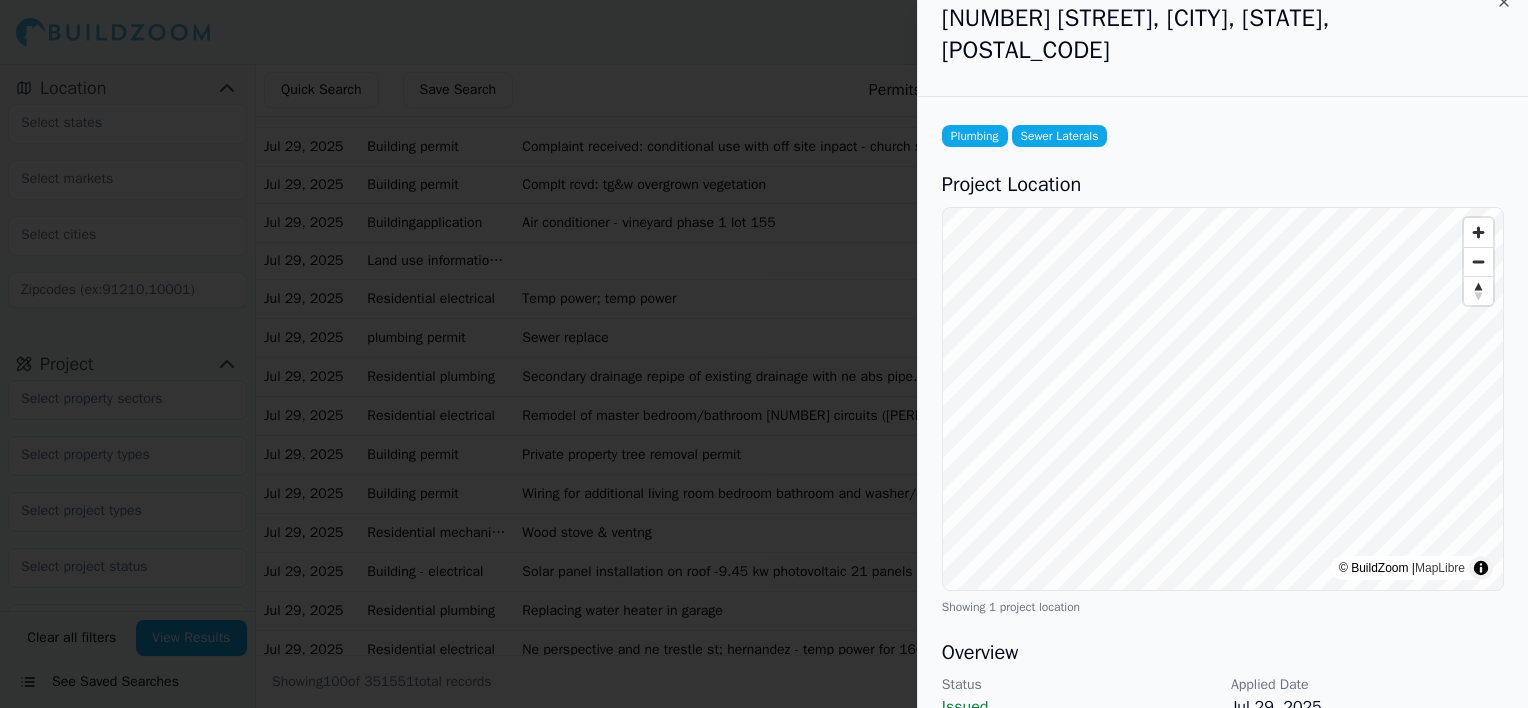 scroll, scrollTop: 0, scrollLeft: 0, axis: both 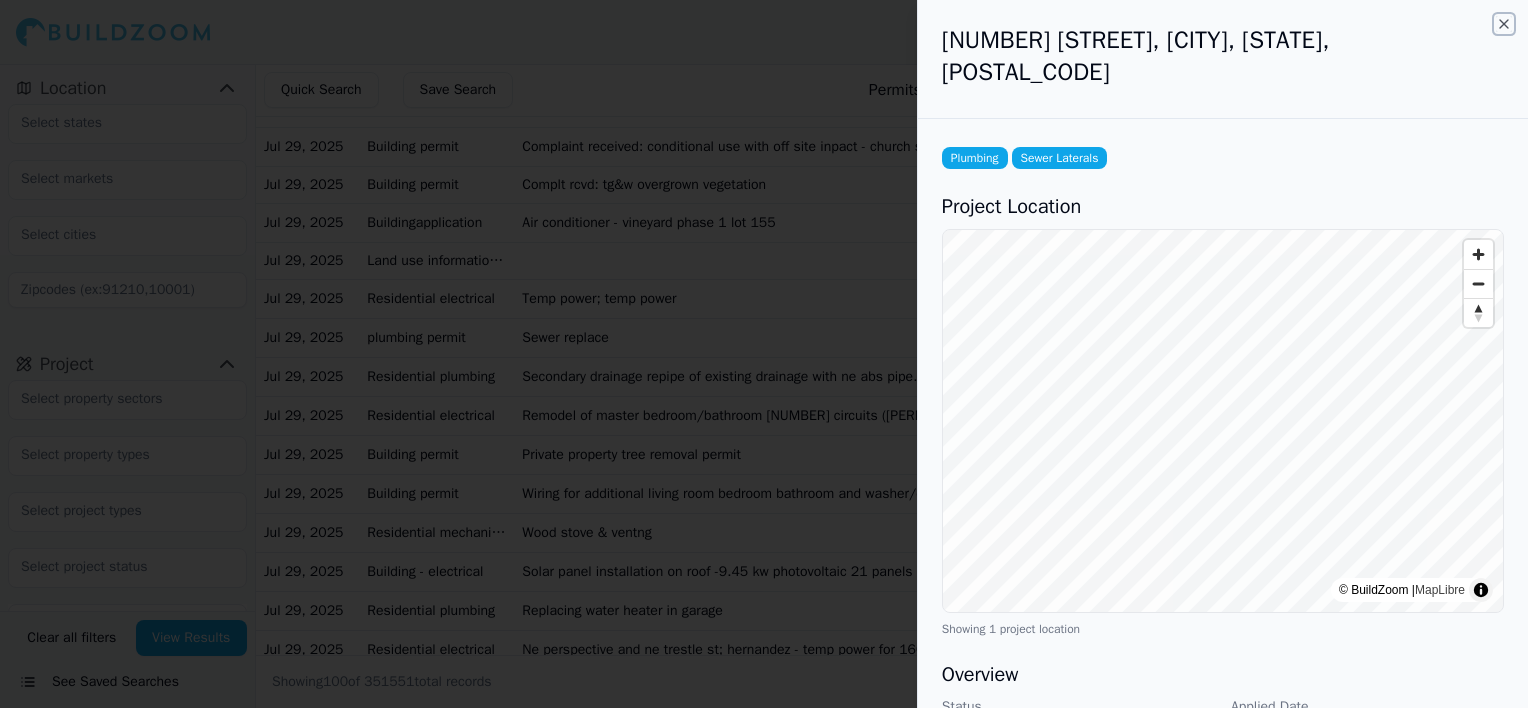 click 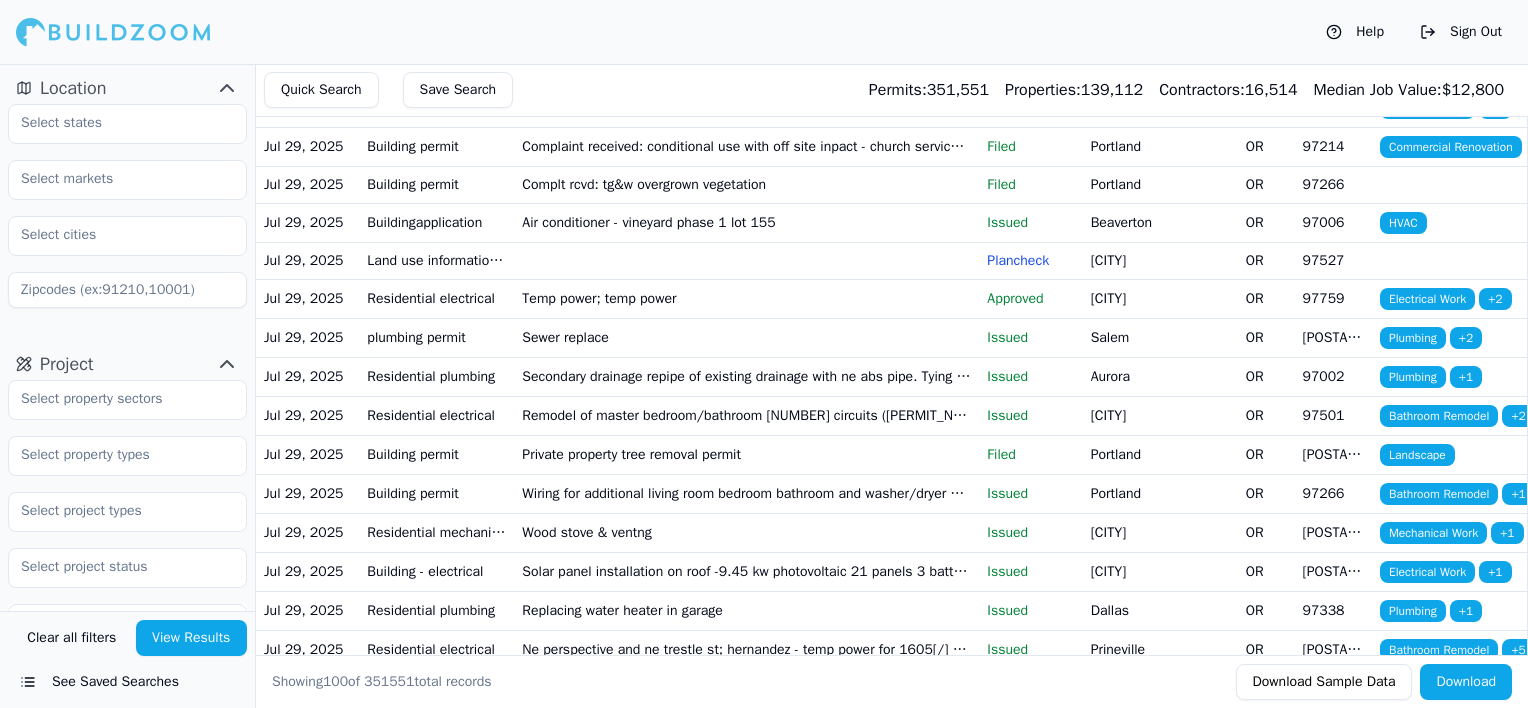 click on "Install new septic pump panel" at bounding box center (746, -123) 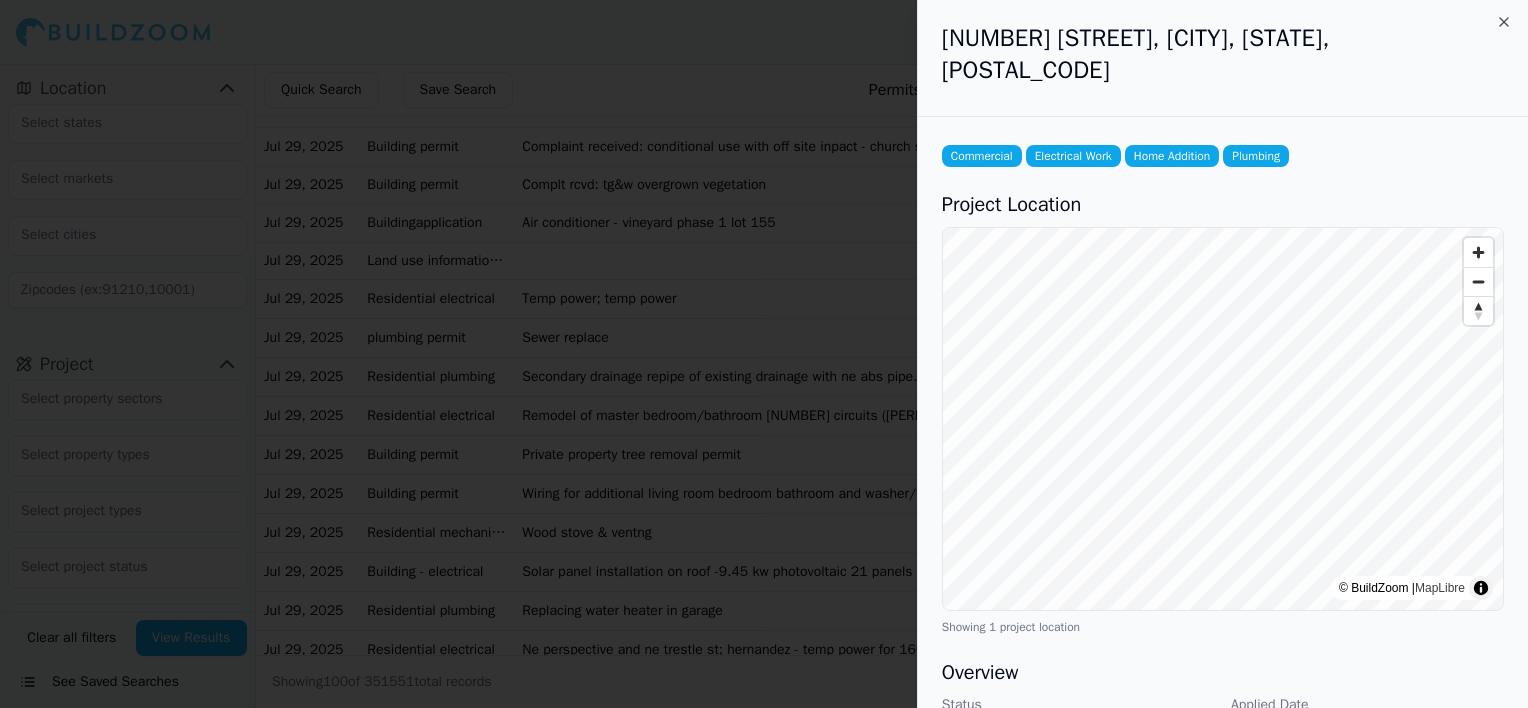 scroll, scrollTop: 0, scrollLeft: 0, axis: both 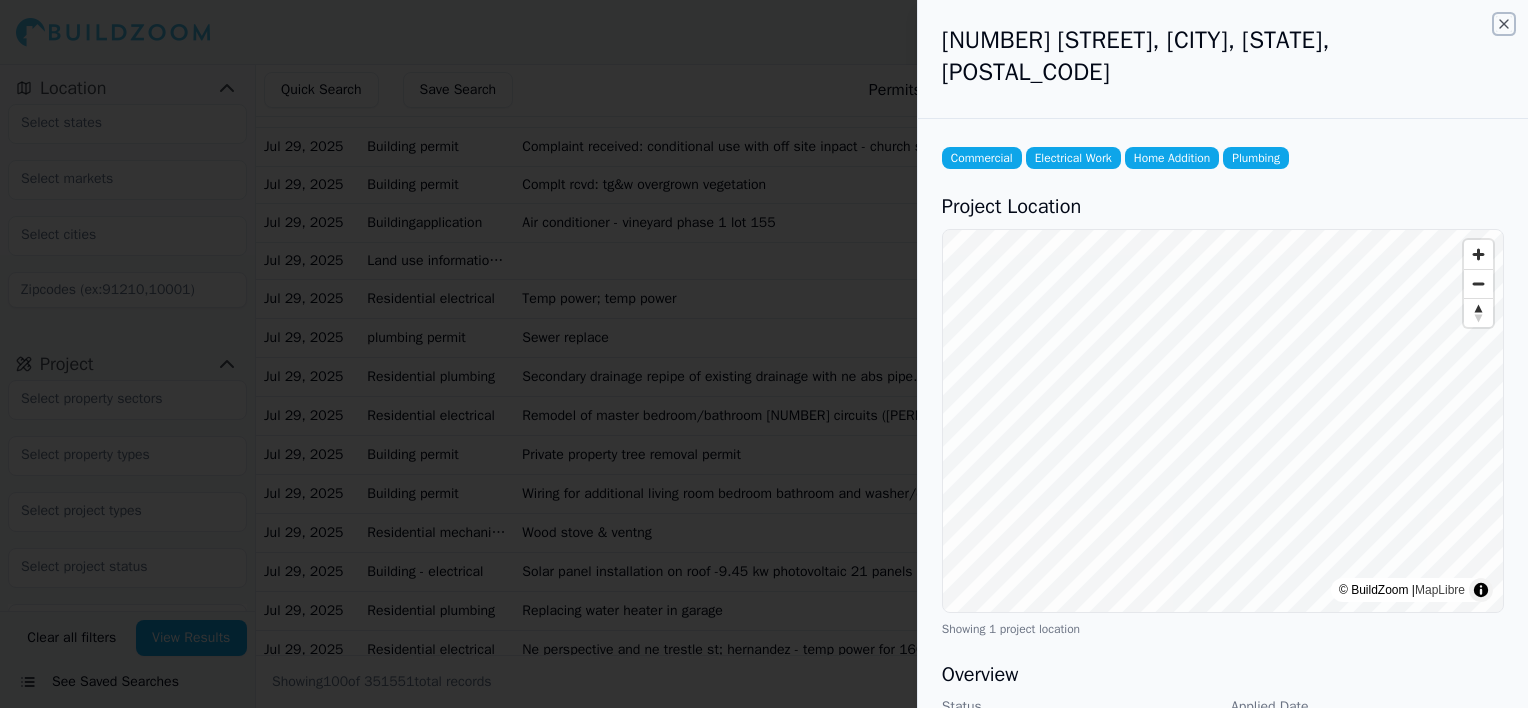click 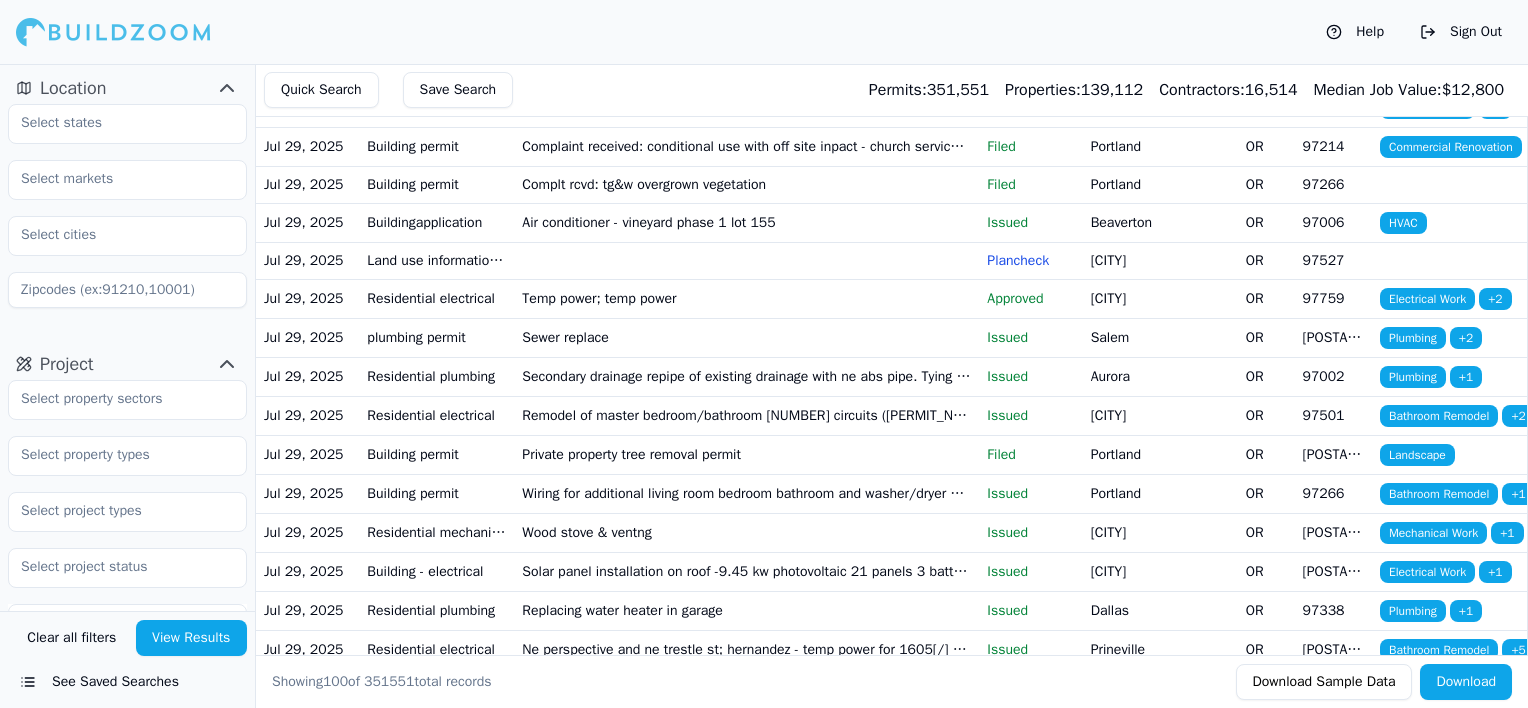 click on "20 ft sewer line repair - temp-plumbing-ssa-61337" at bounding box center [746, -279] 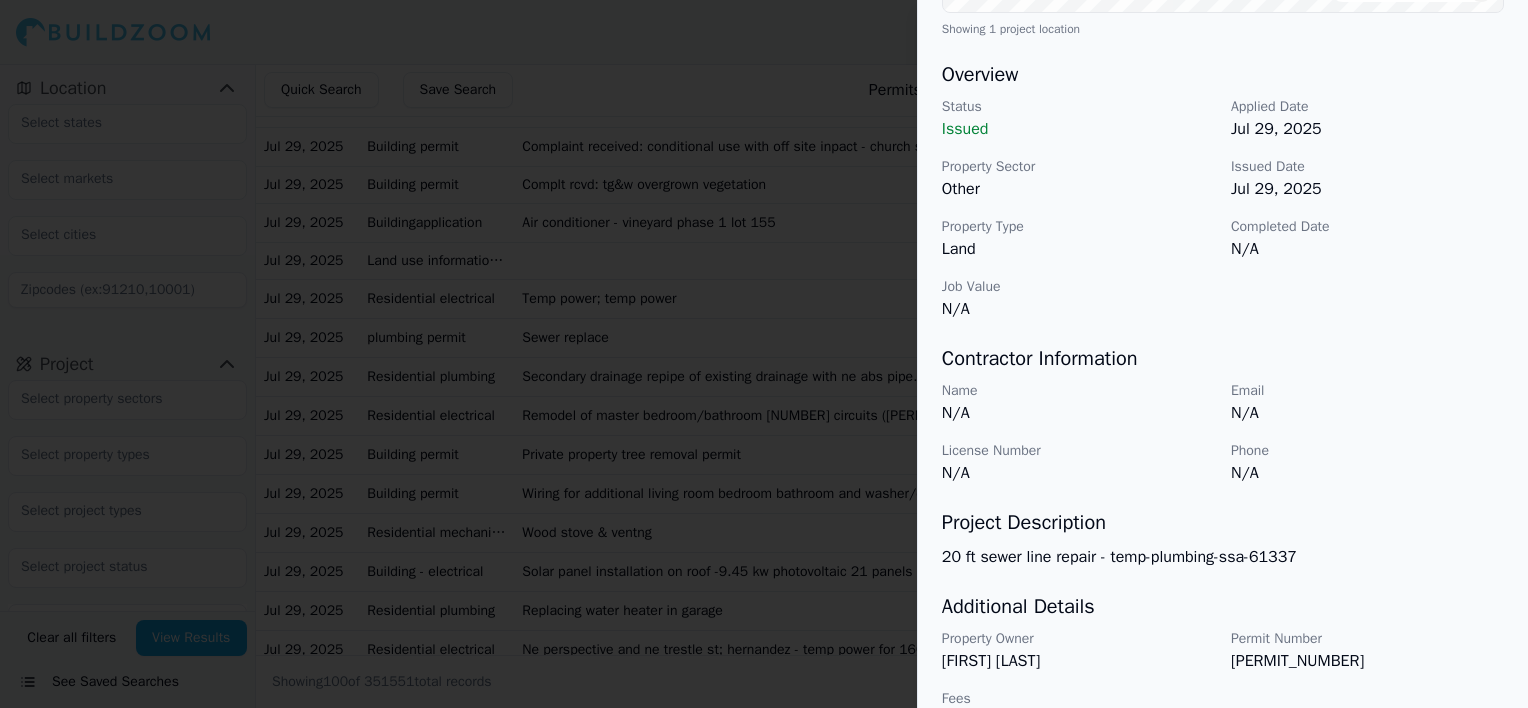 scroll, scrollTop: 616, scrollLeft: 0, axis: vertical 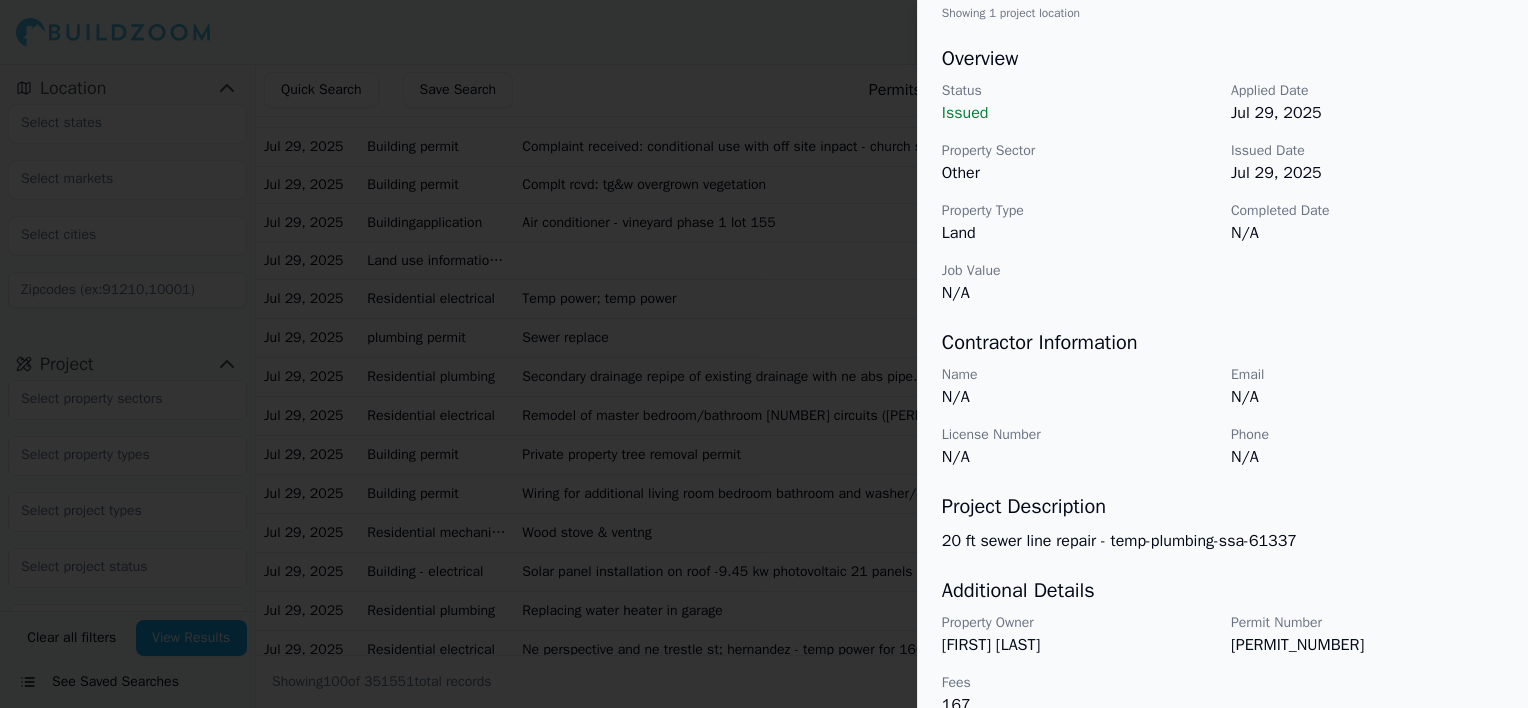 click on "Permit Number" at bounding box center (1367, 623) 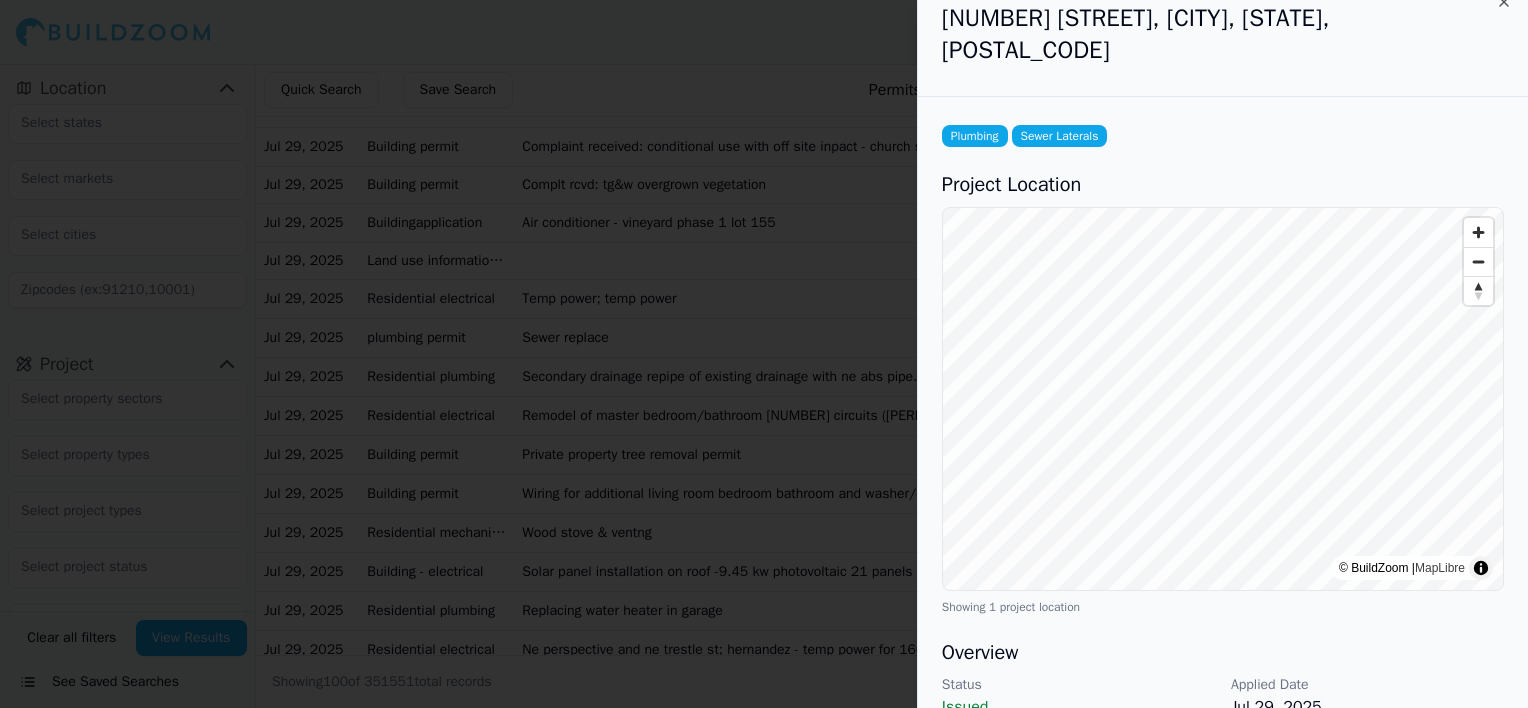 scroll, scrollTop: 0, scrollLeft: 0, axis: both 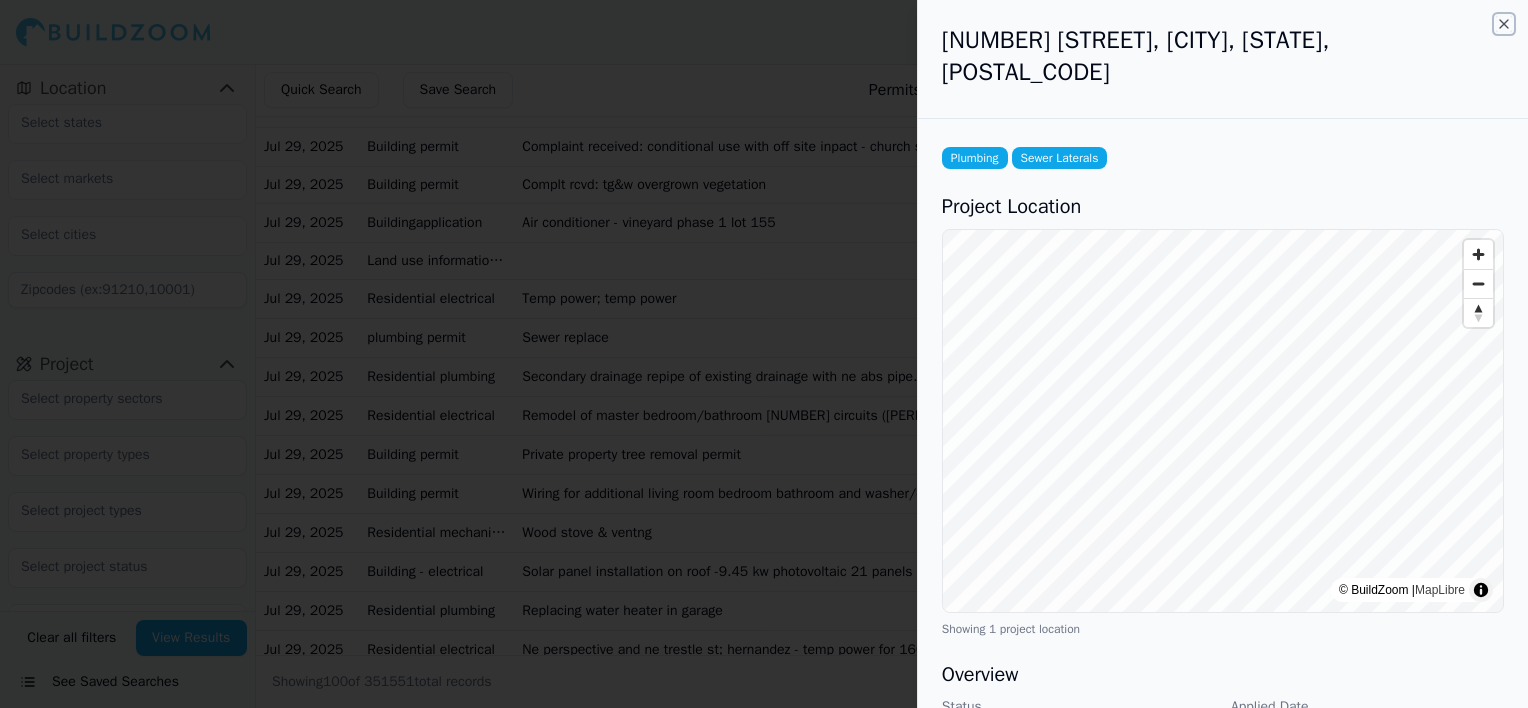 click 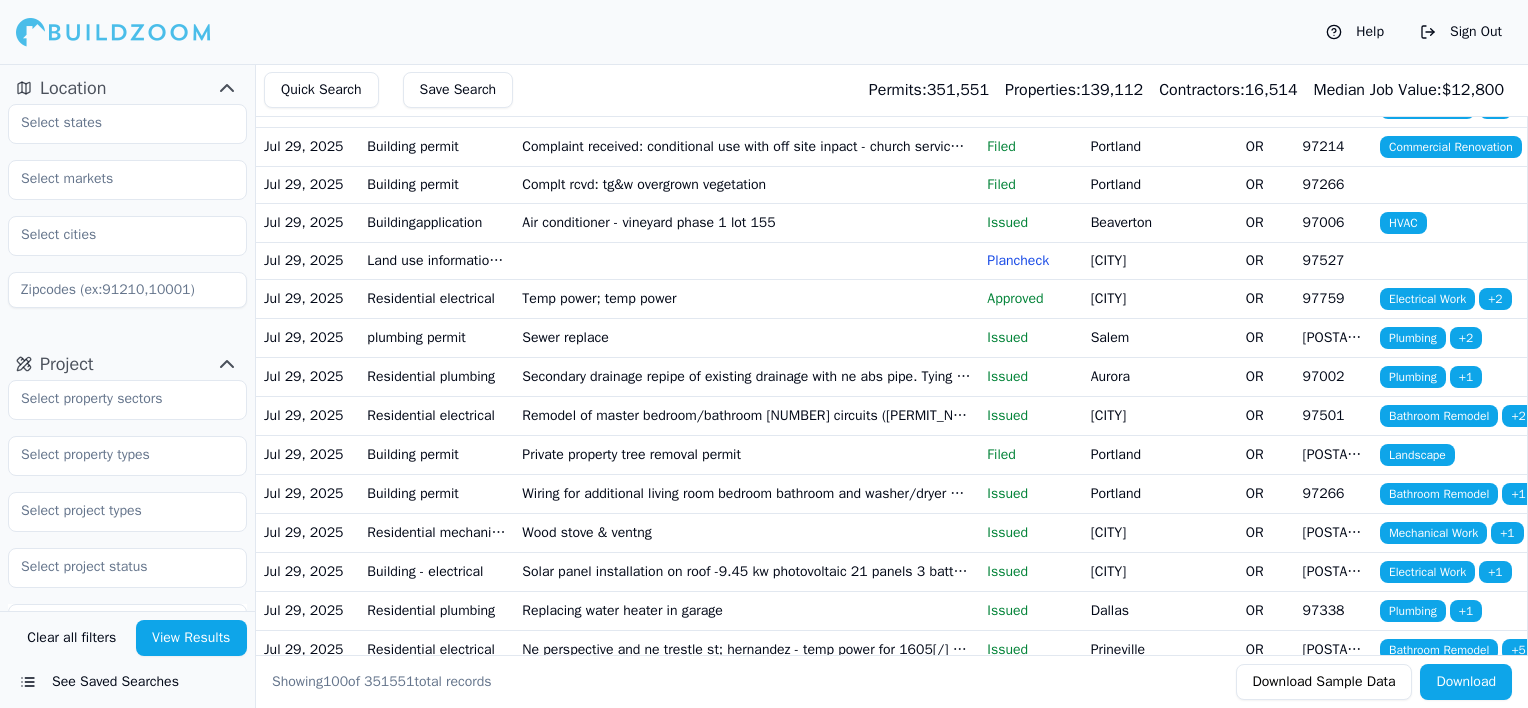 click 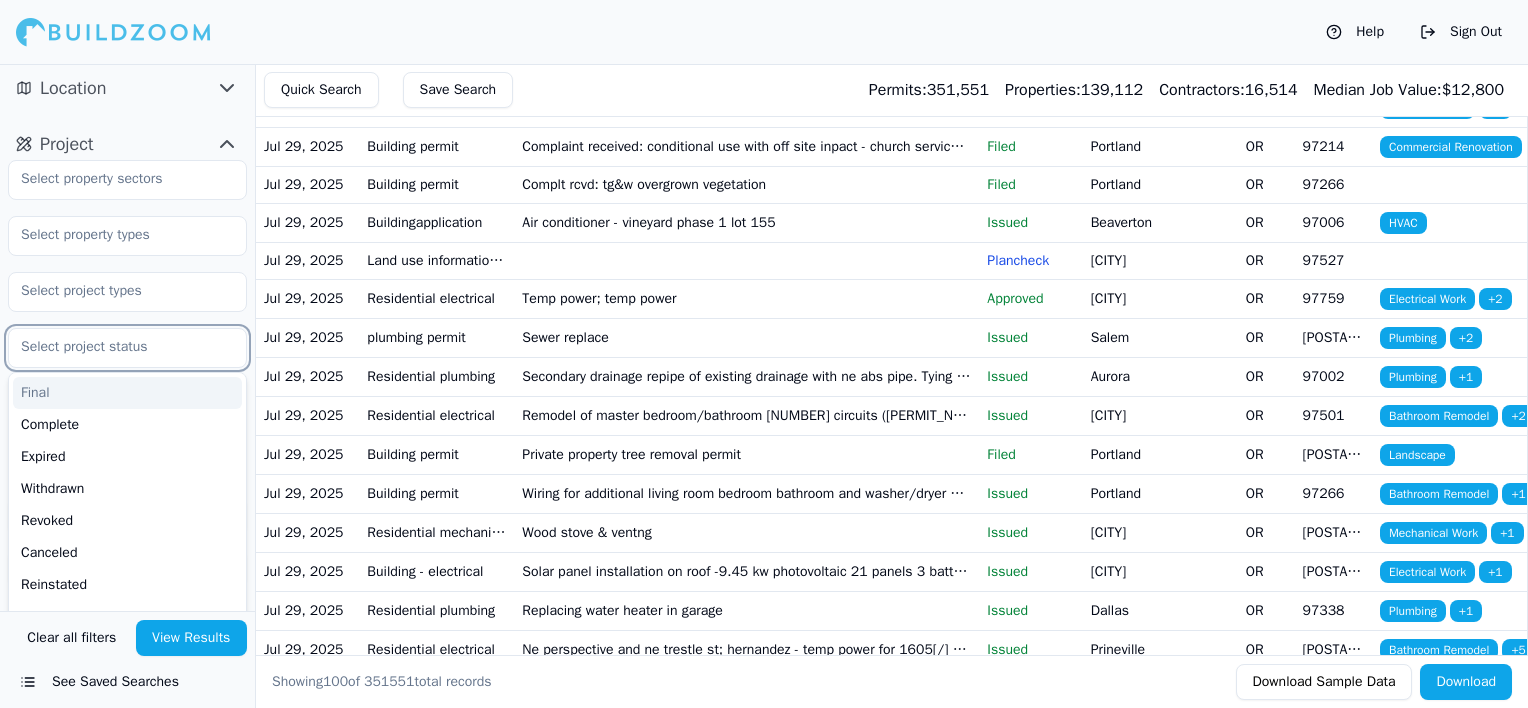 click at bounding box center [115, 347] 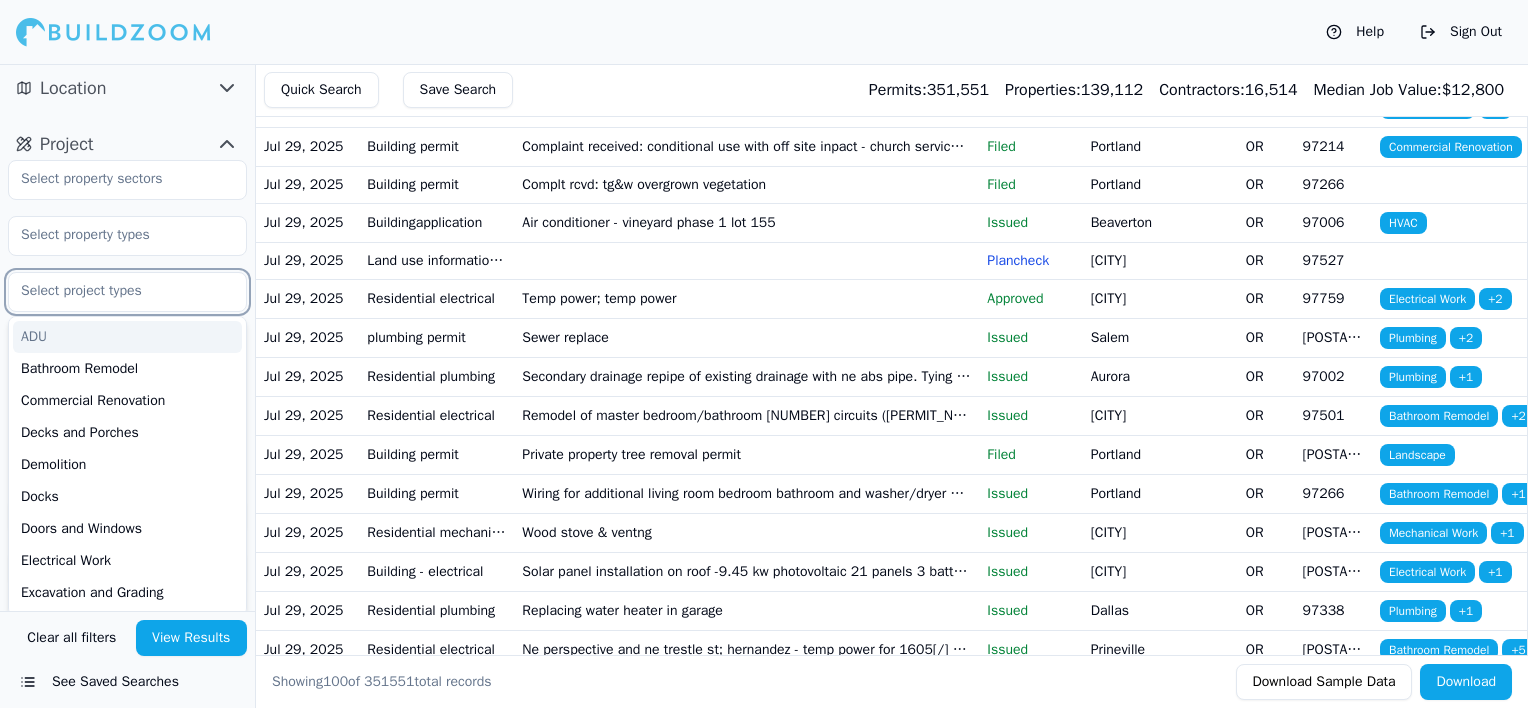 click at bounding box center [115, 291] 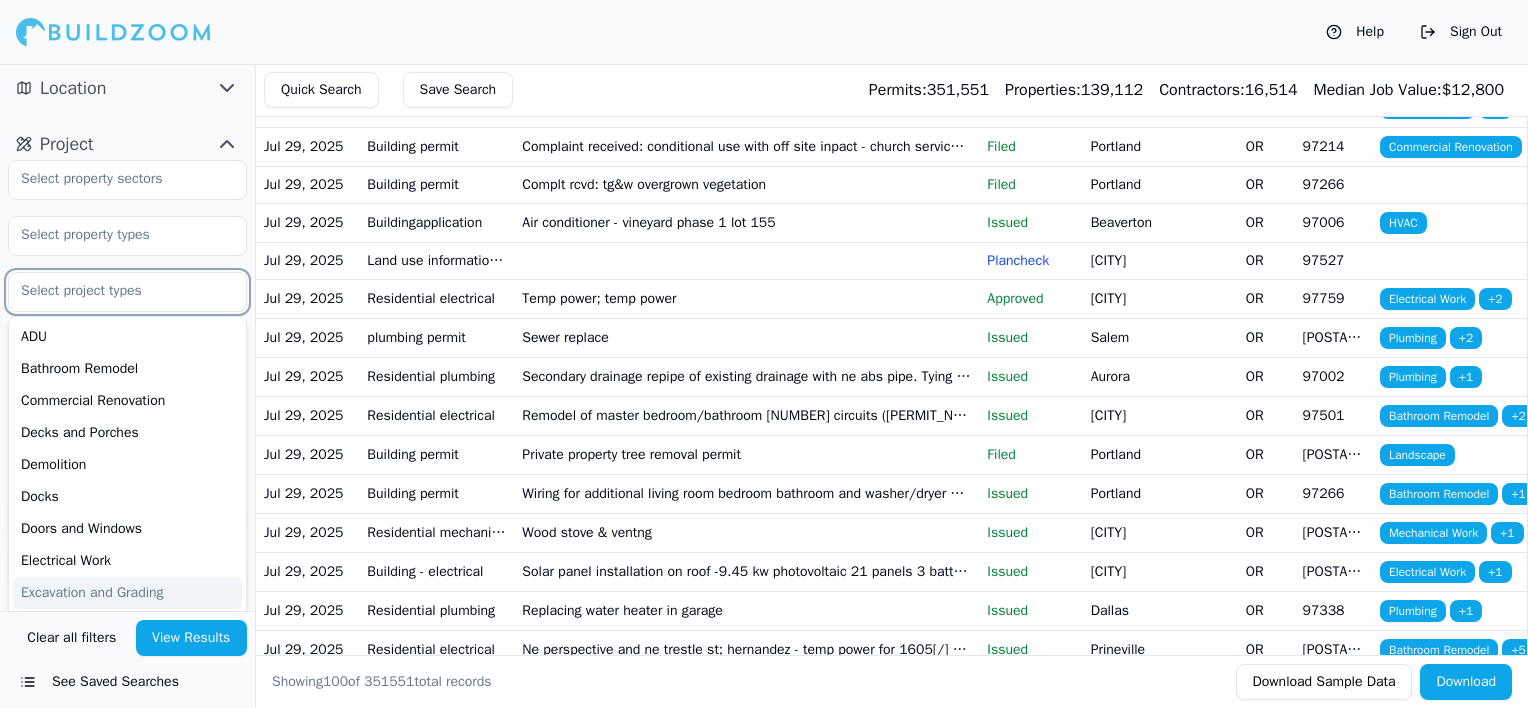click on "Excavation and Grading" at bounding box center (127, 593) 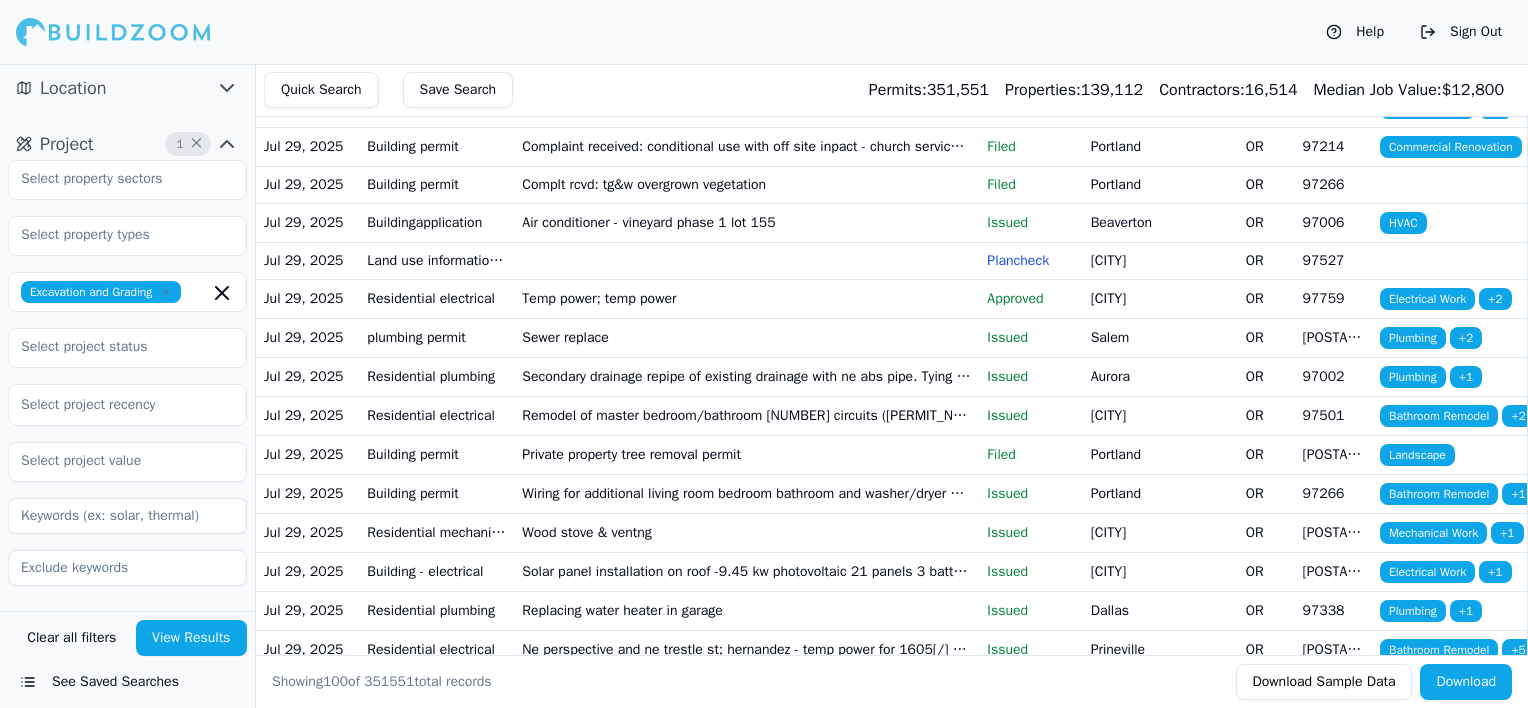 click on "View Results" at bounding box center (192, 638) 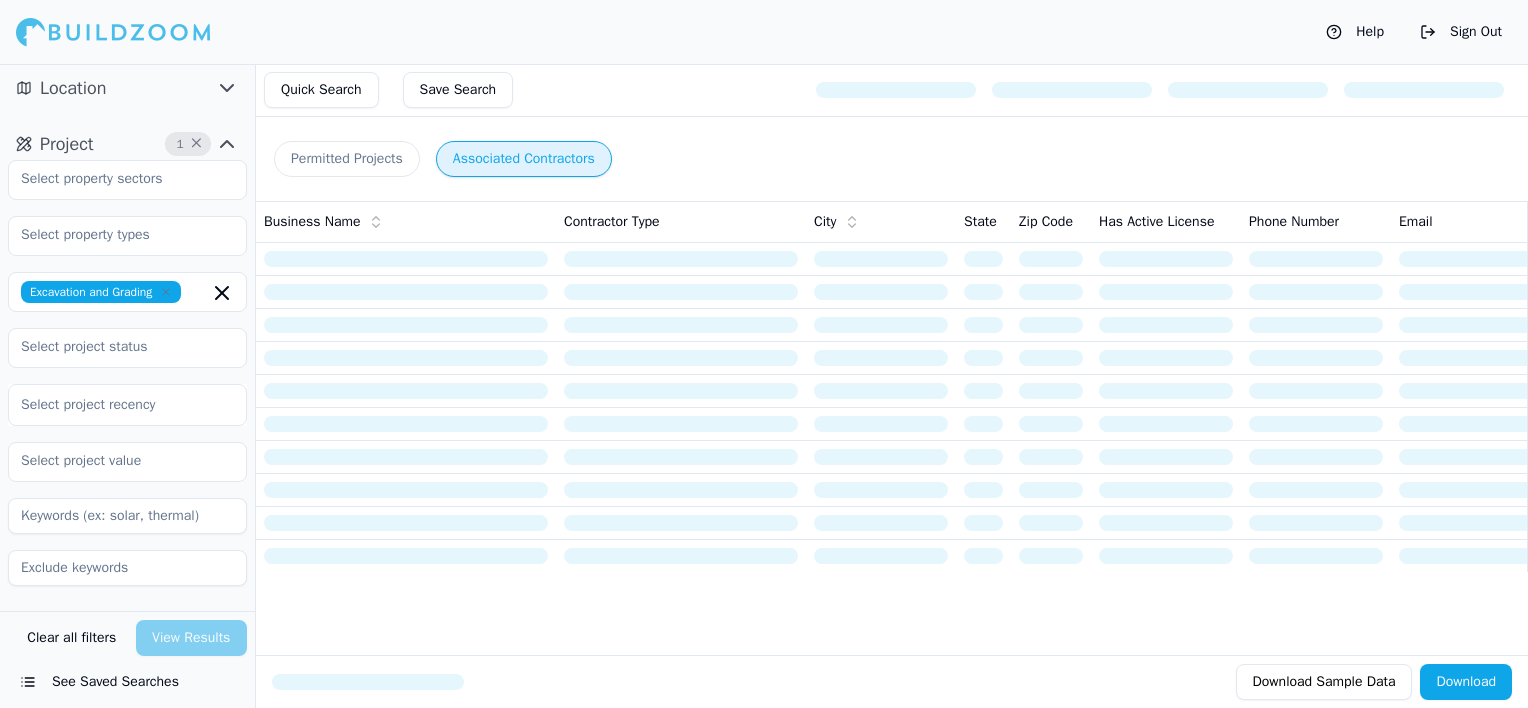 click on "Associated Contractors" at bounding box center (524, 159) 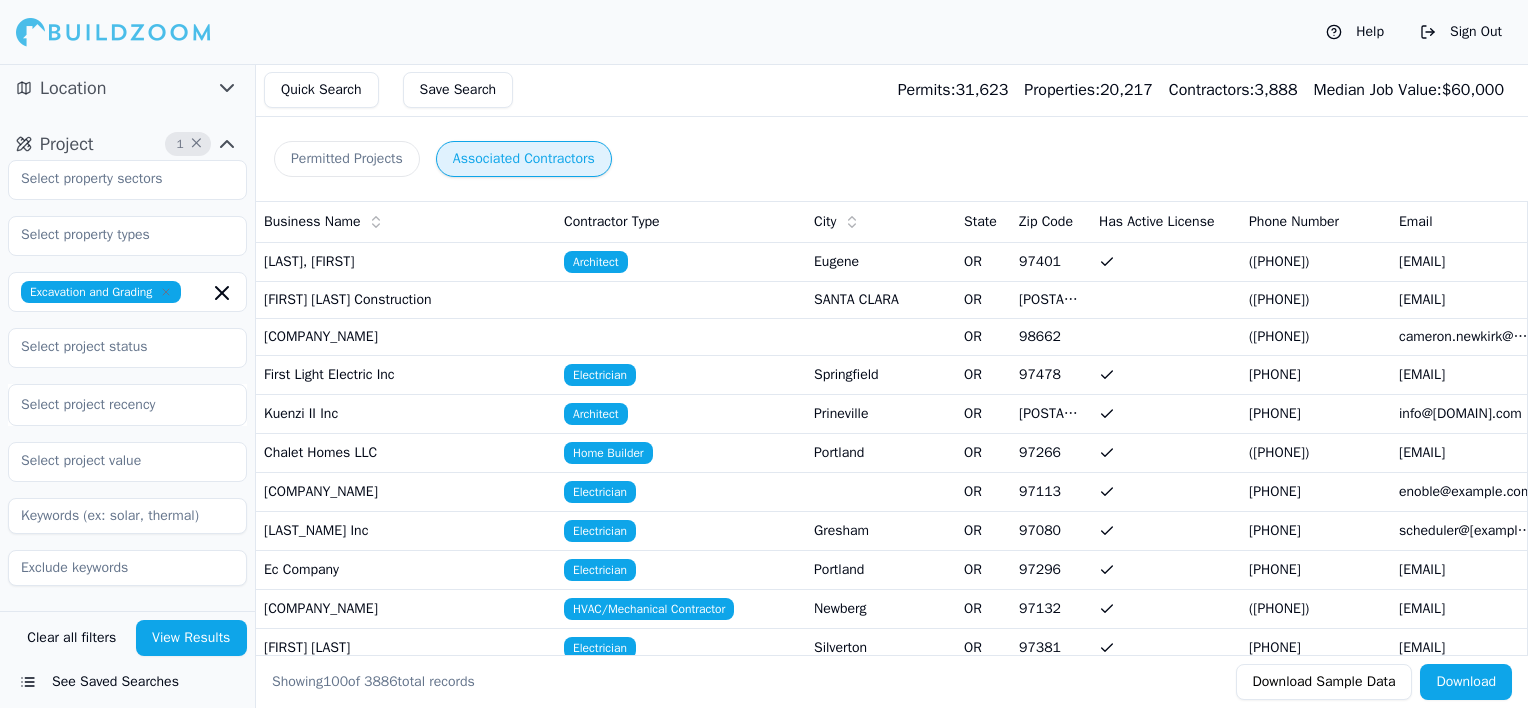 click on "Permitted Projects" at bounding box center [347, 159] 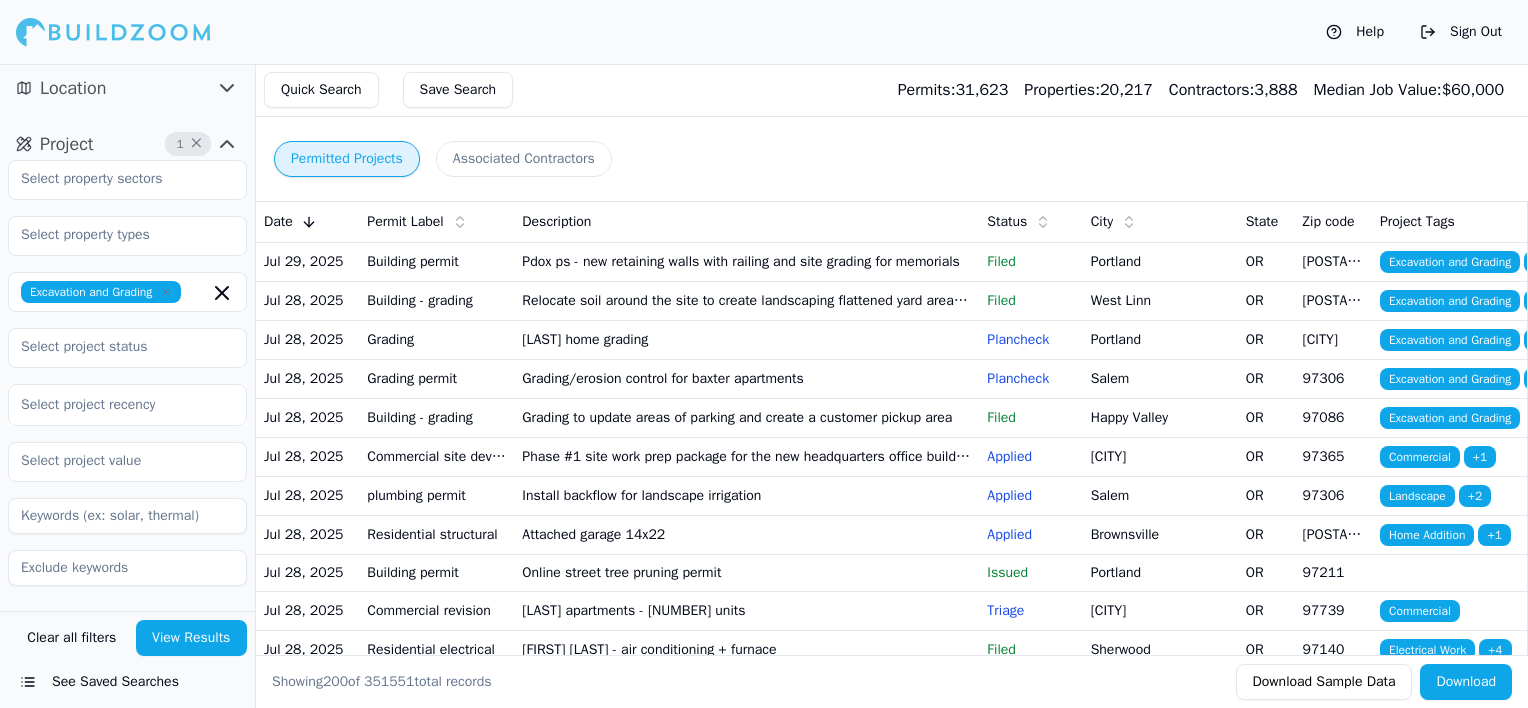 type 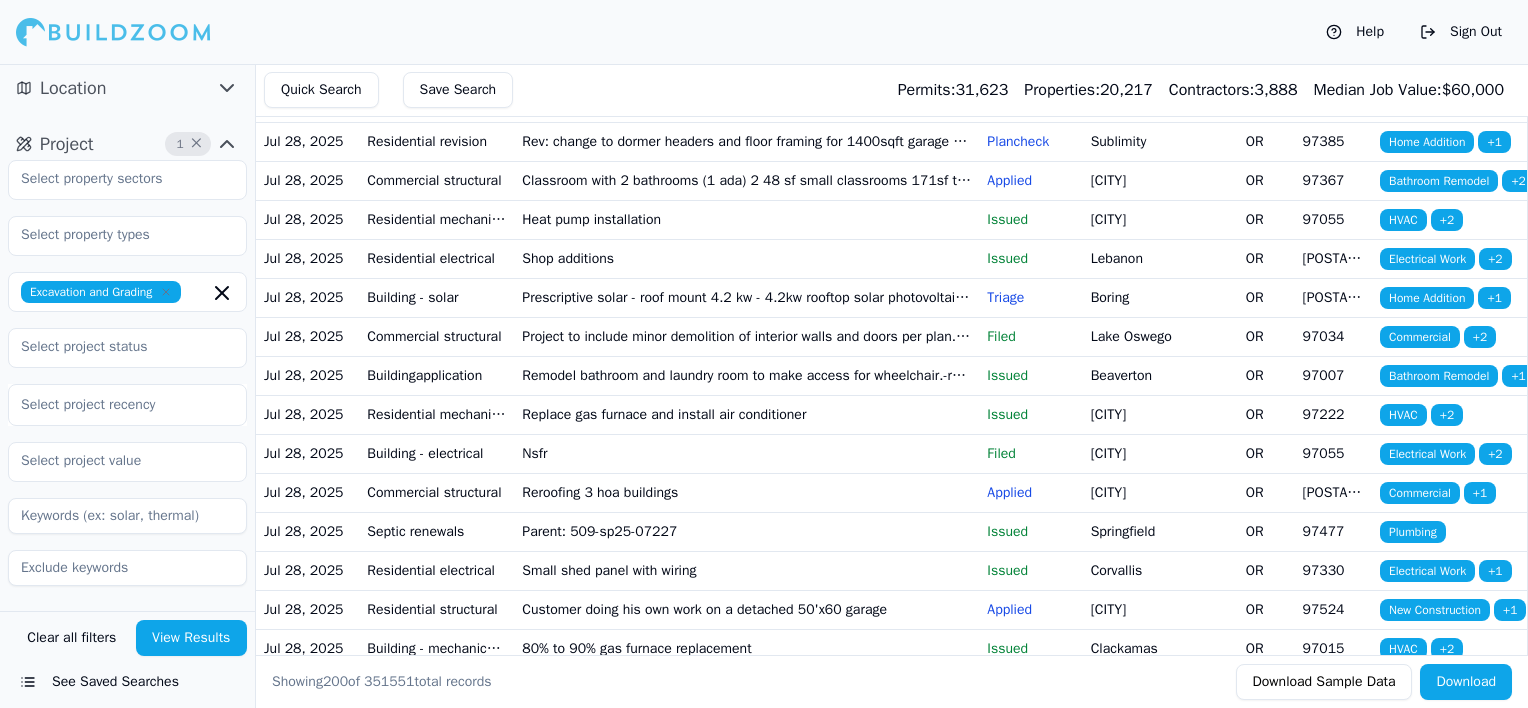 scroll, scrollTop: 1440, scrollLeft: 0, axis: vertical 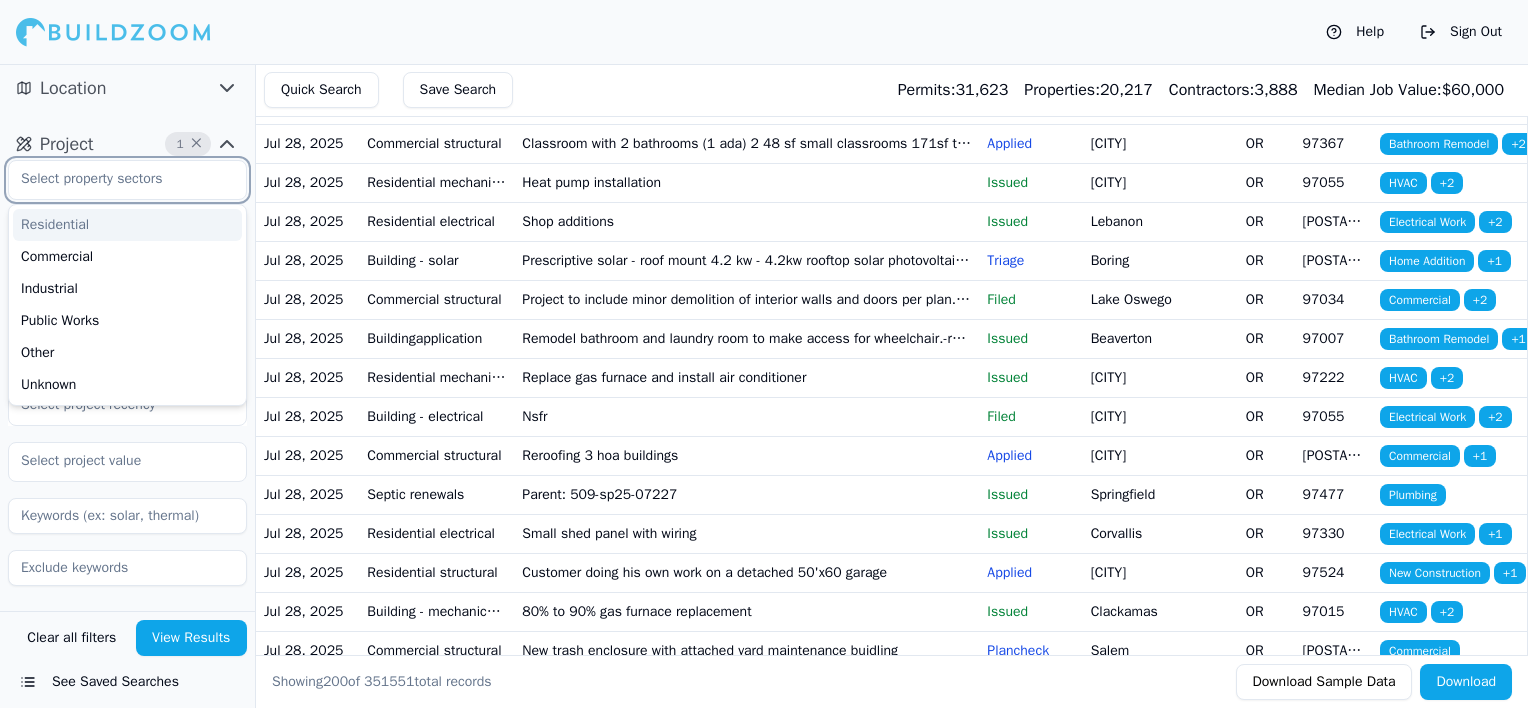 click at bounding box center (115, 179) 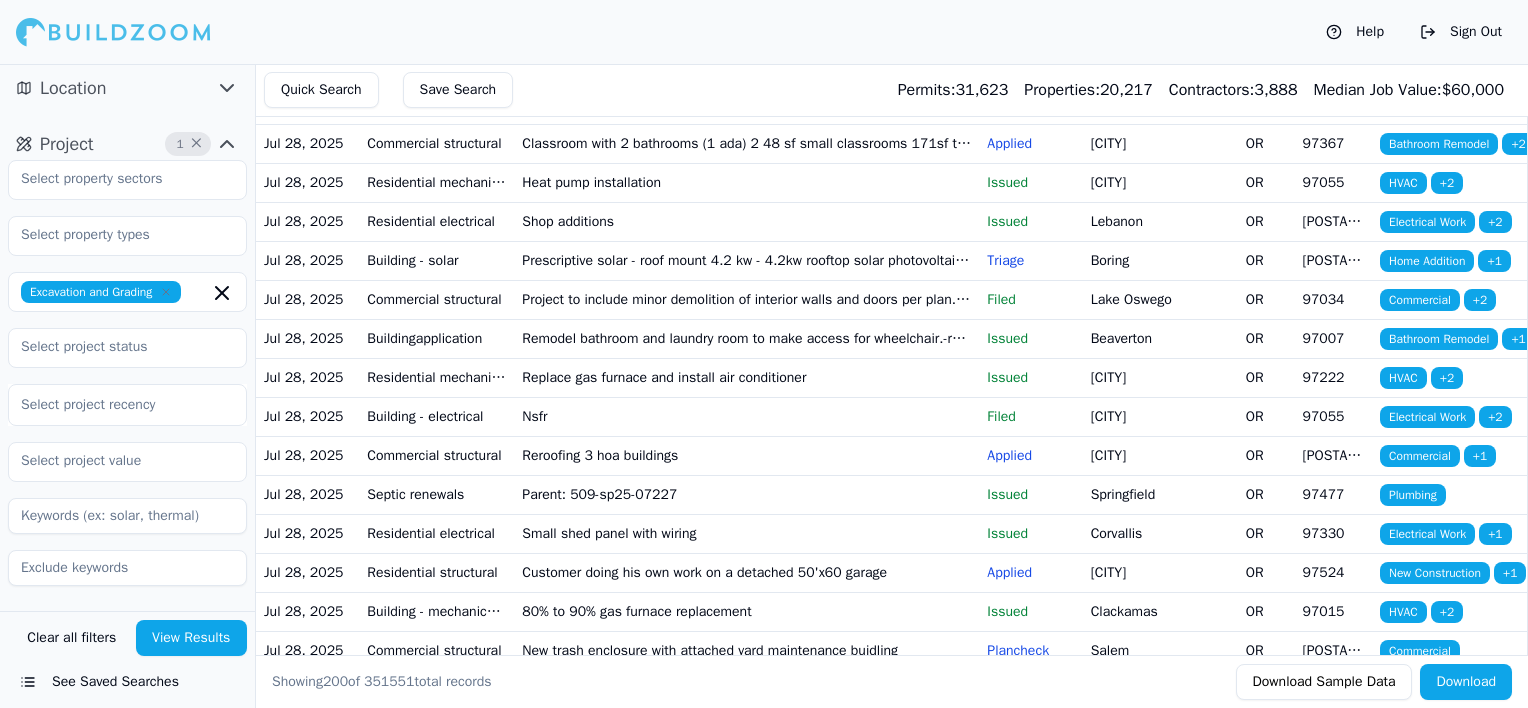 click 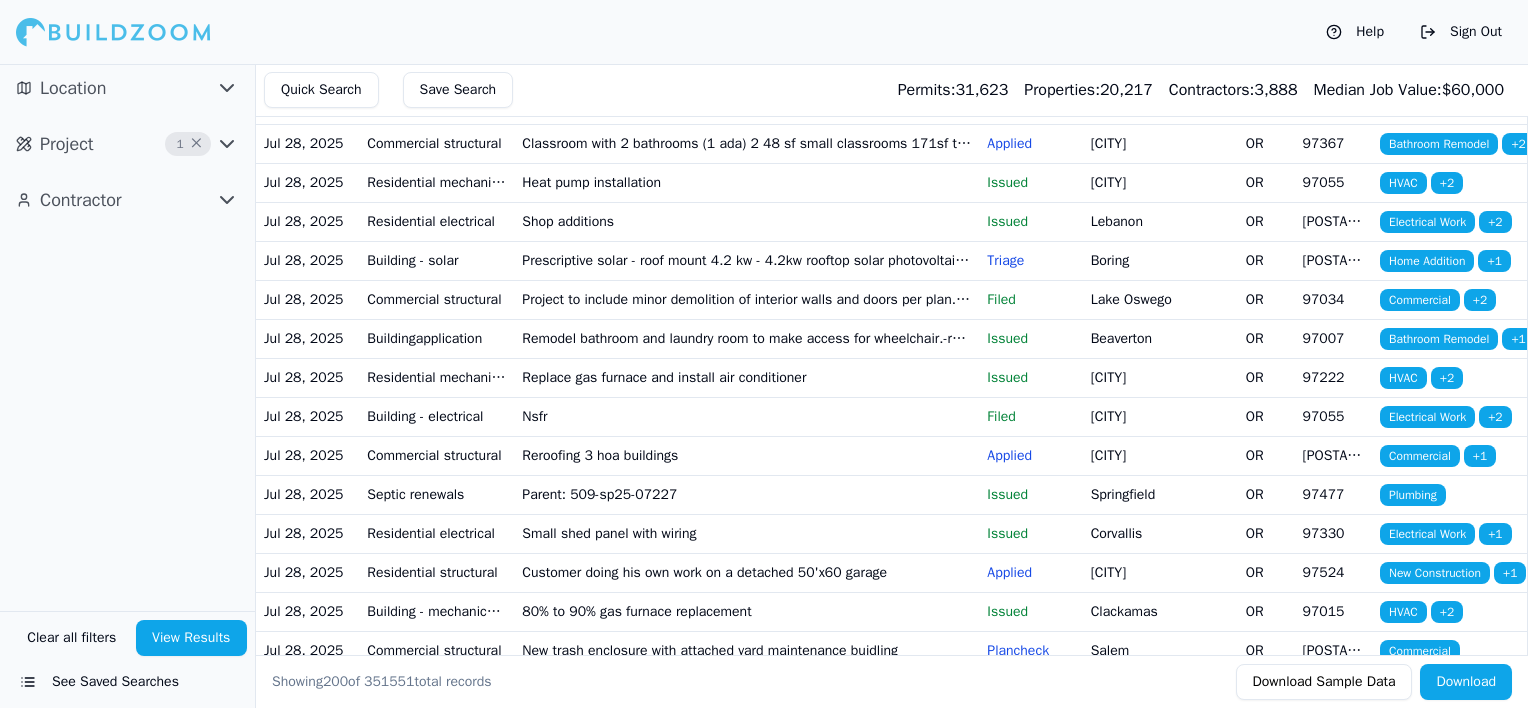 click 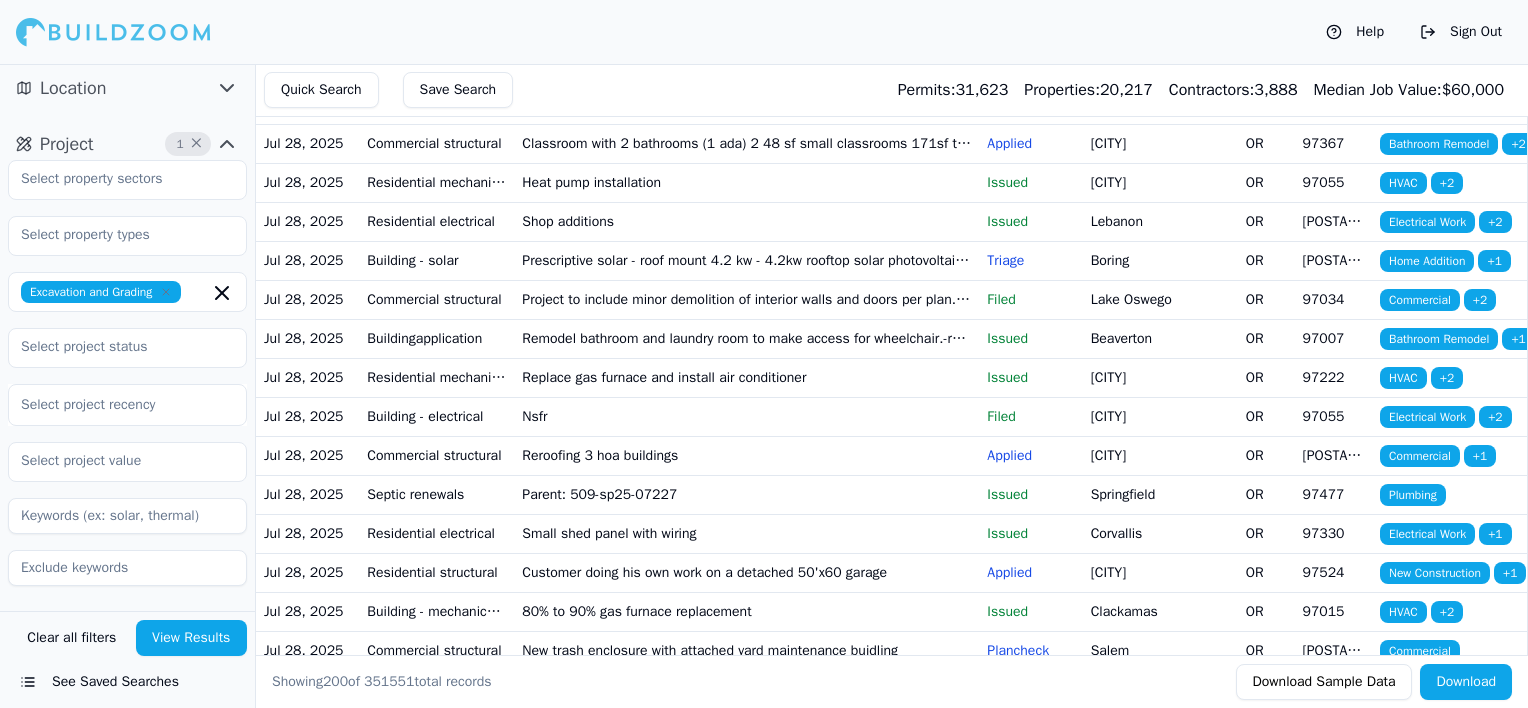 click 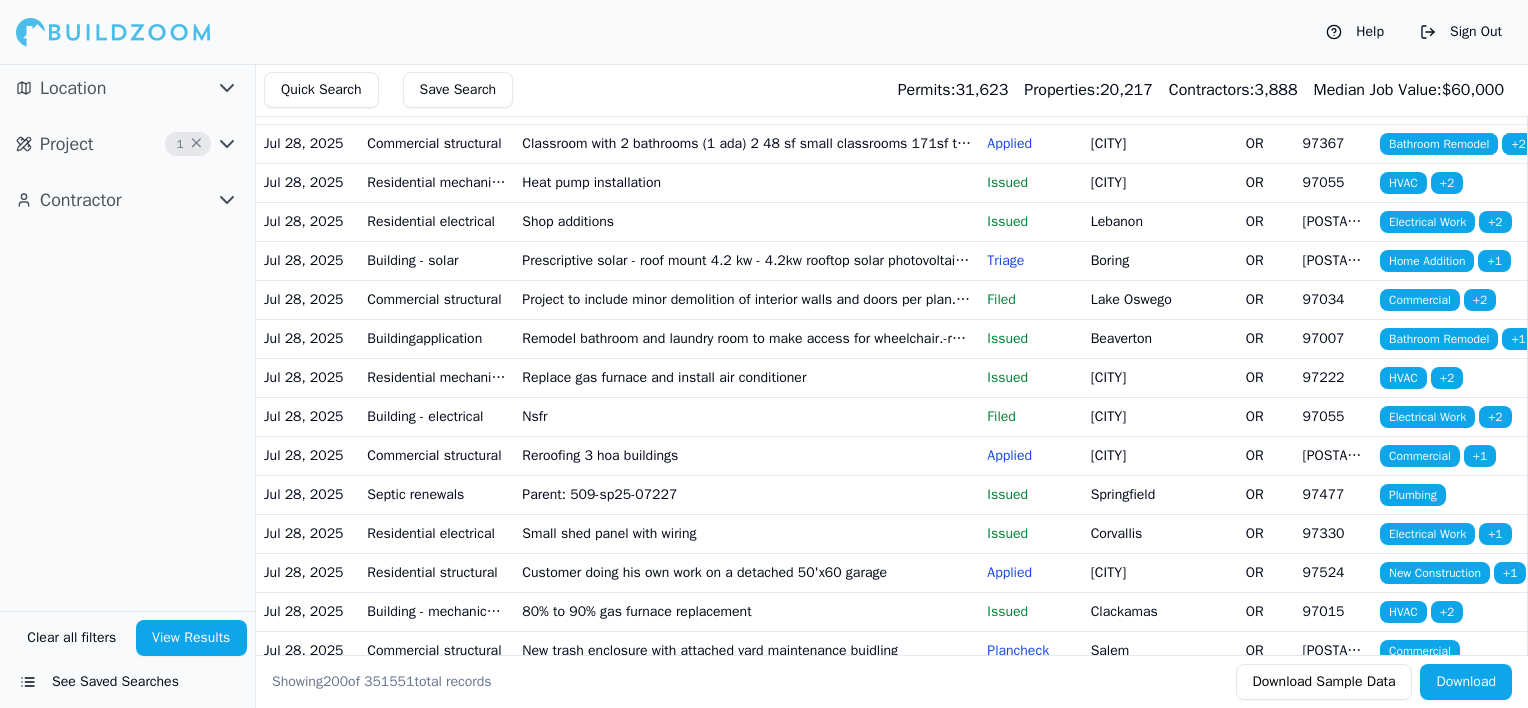 click 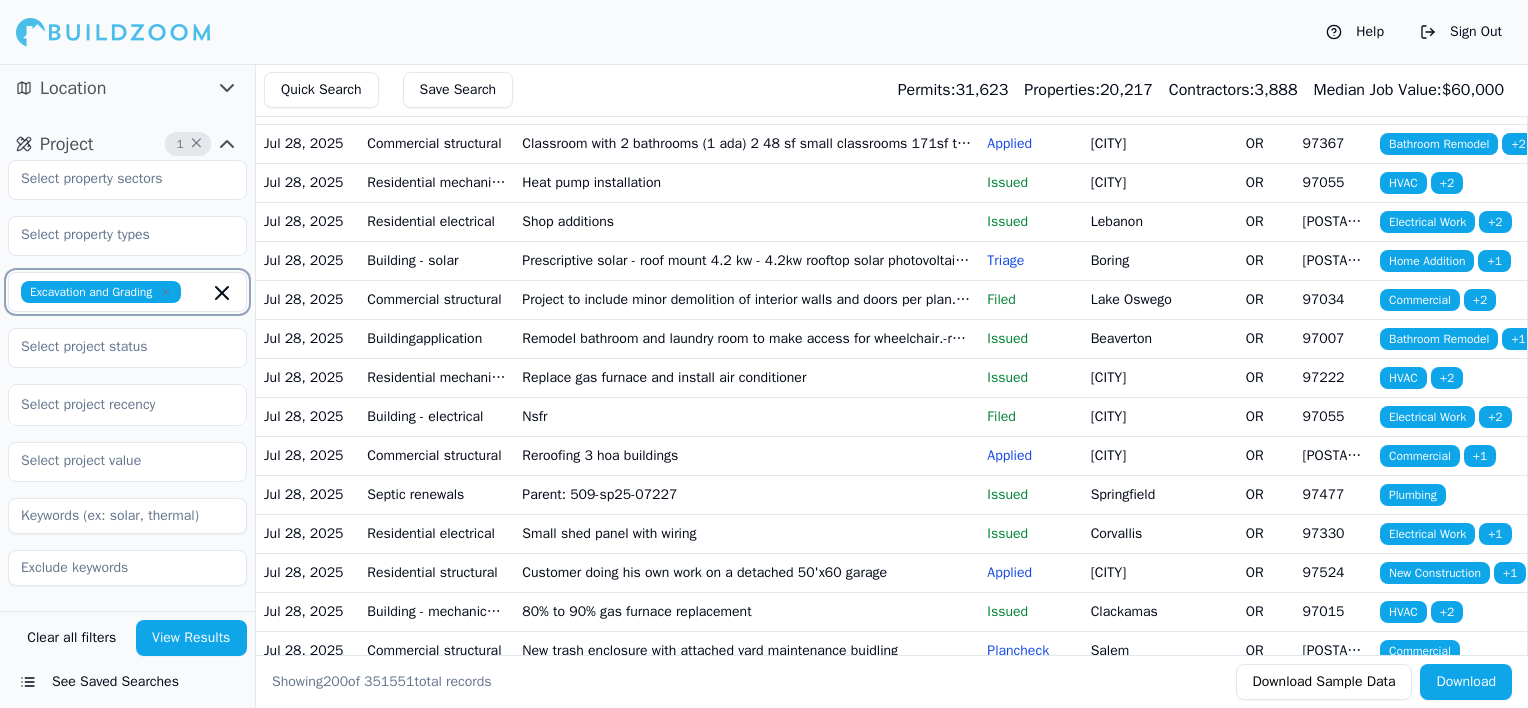 click 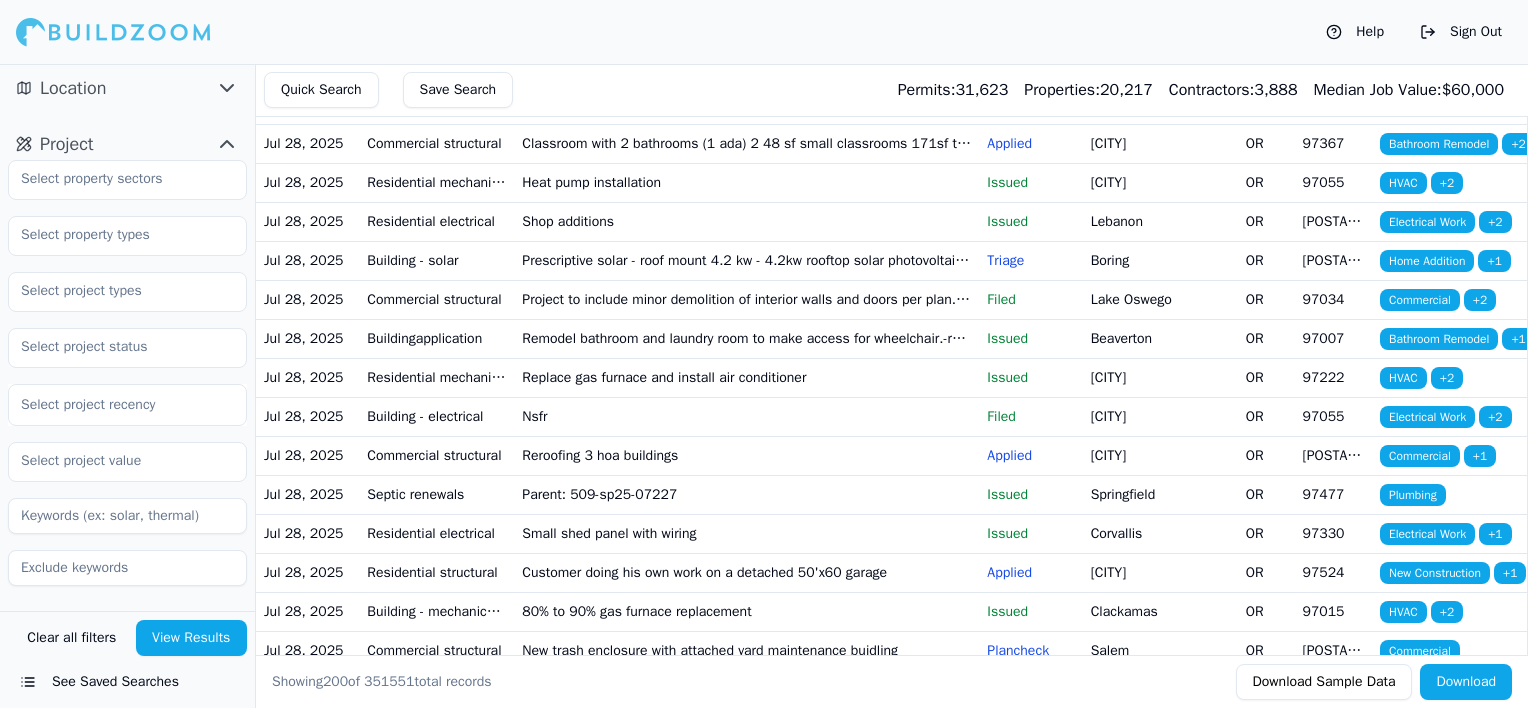 click 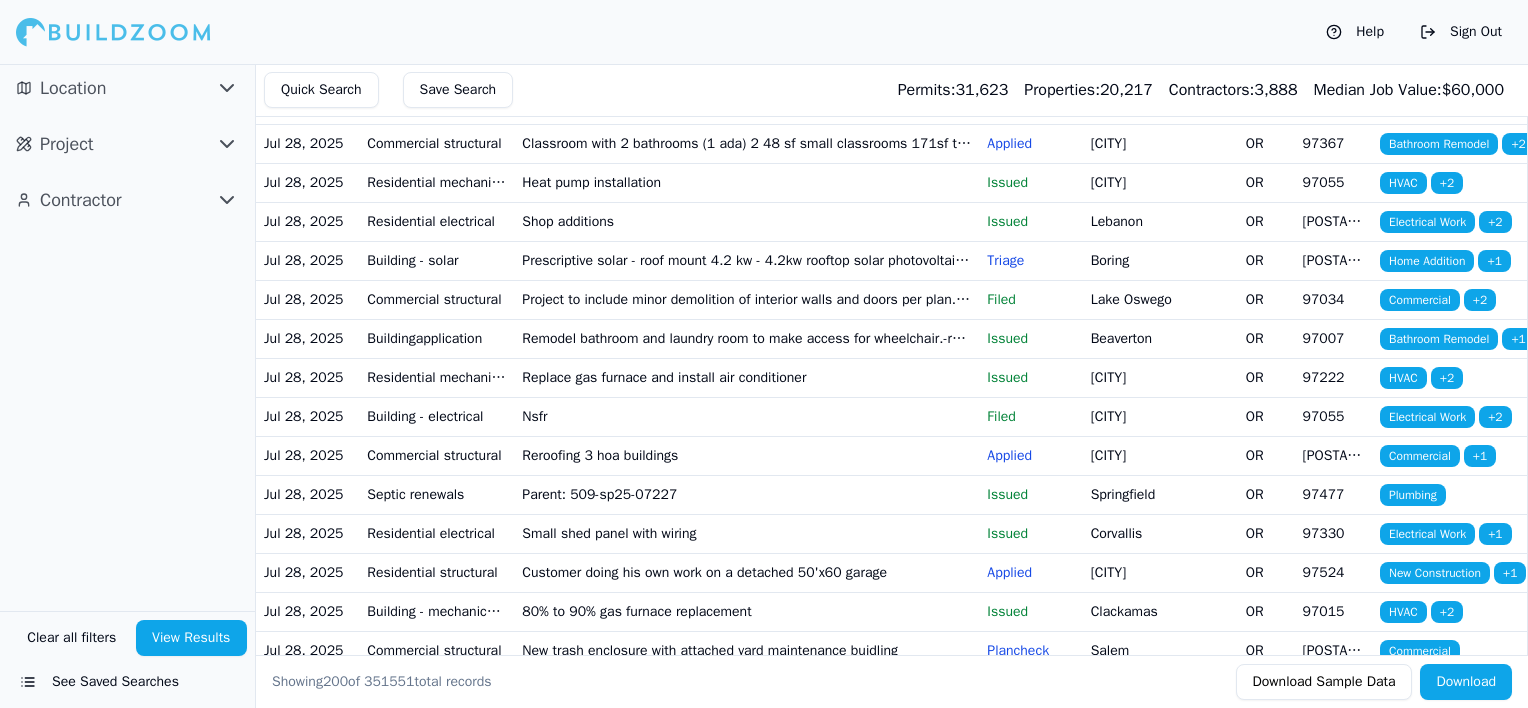 click 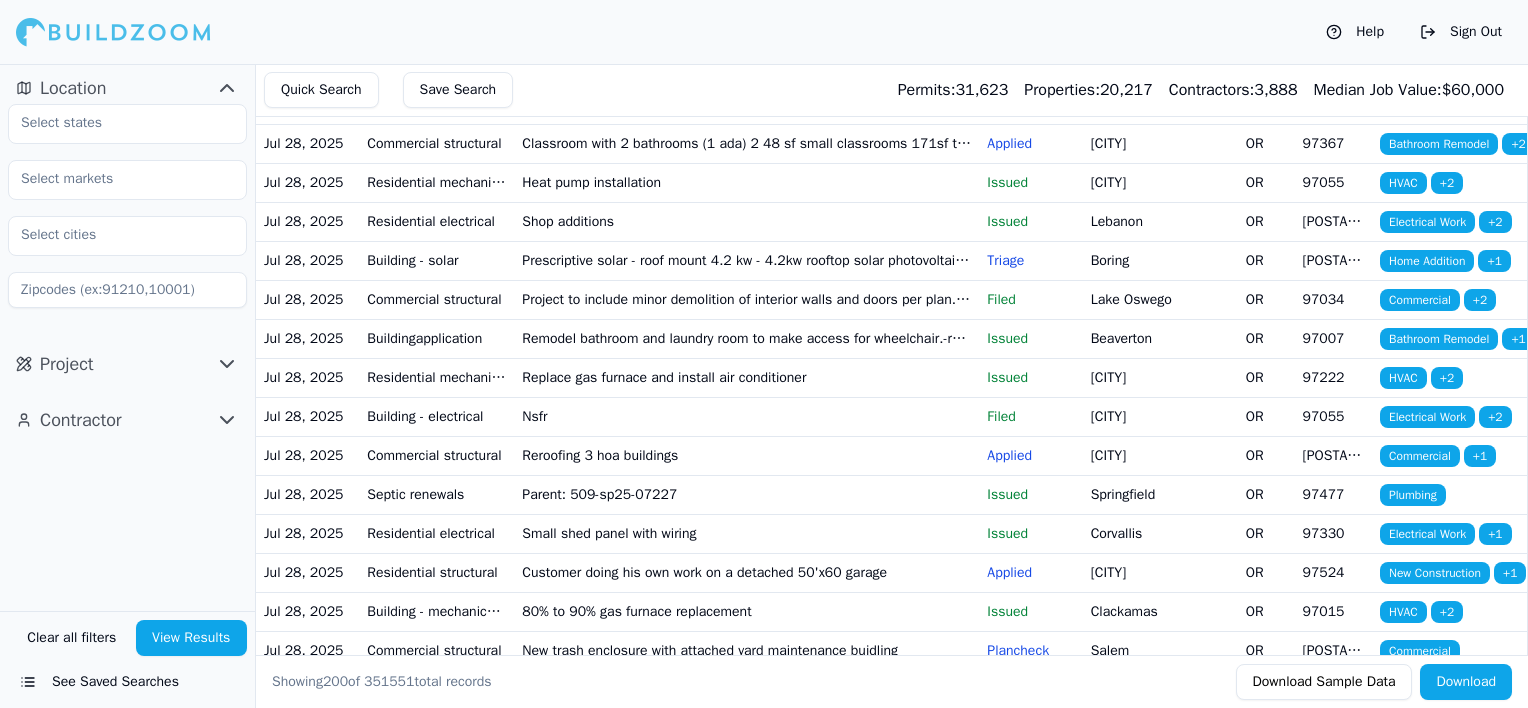 click at bounding box center (127, 290) 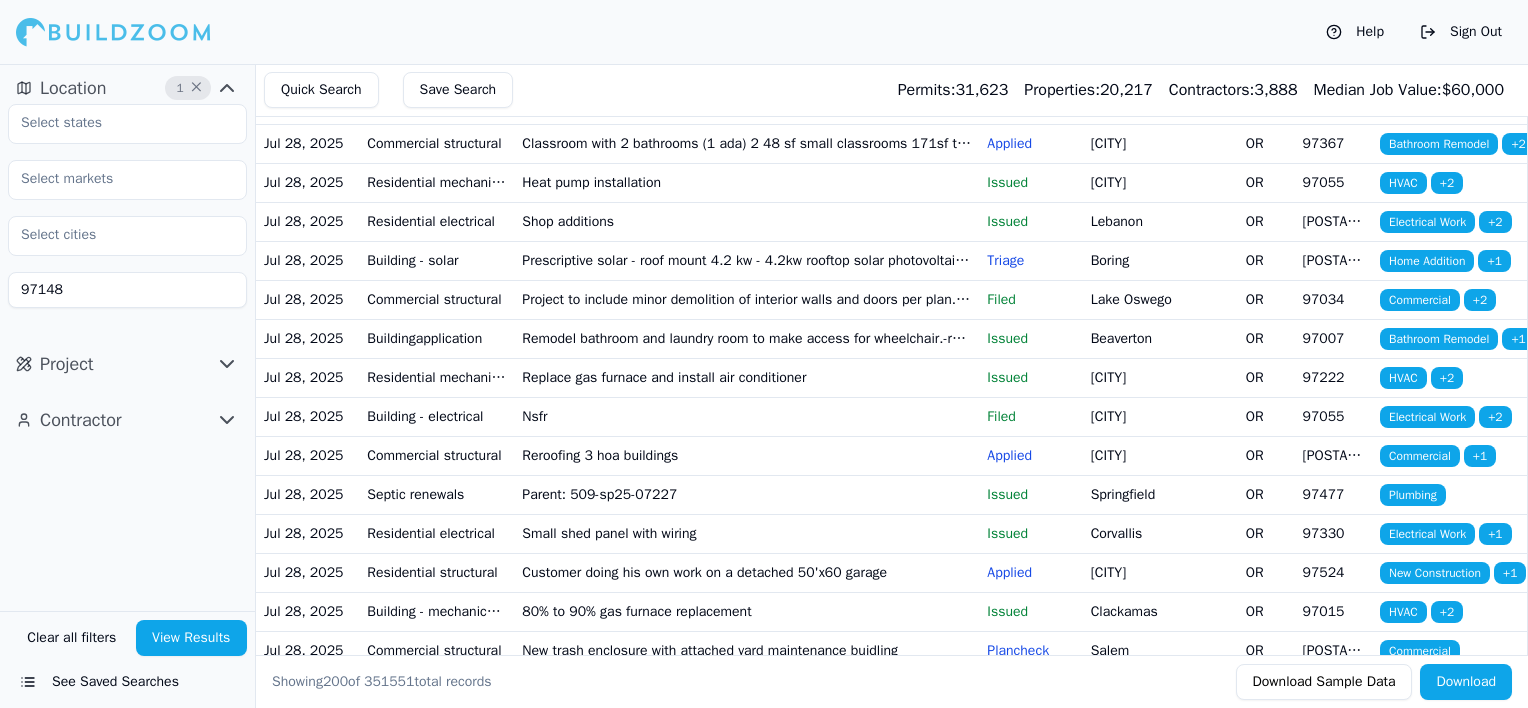 click on "View Results" at bounding box center [192, 638] 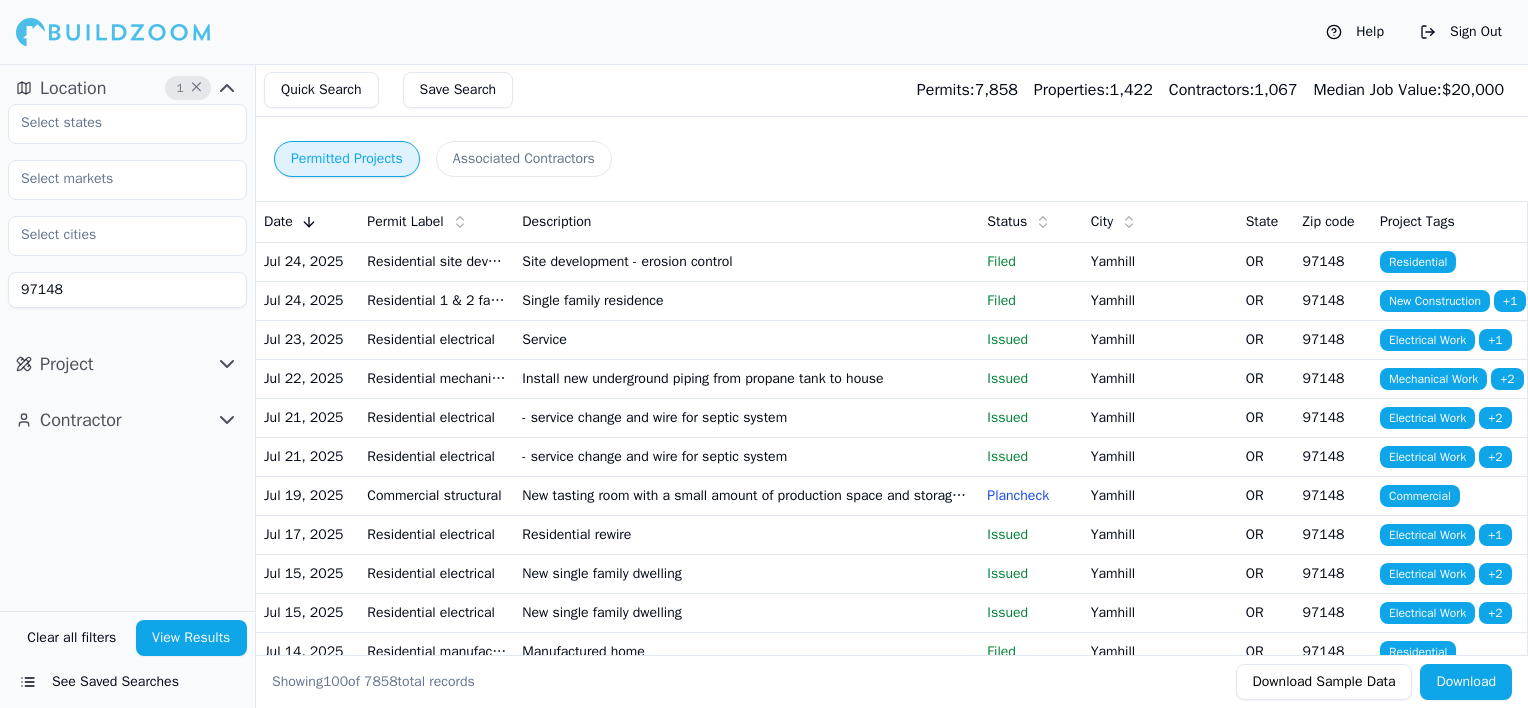 click on "Service" at bounding box center [746, 339] 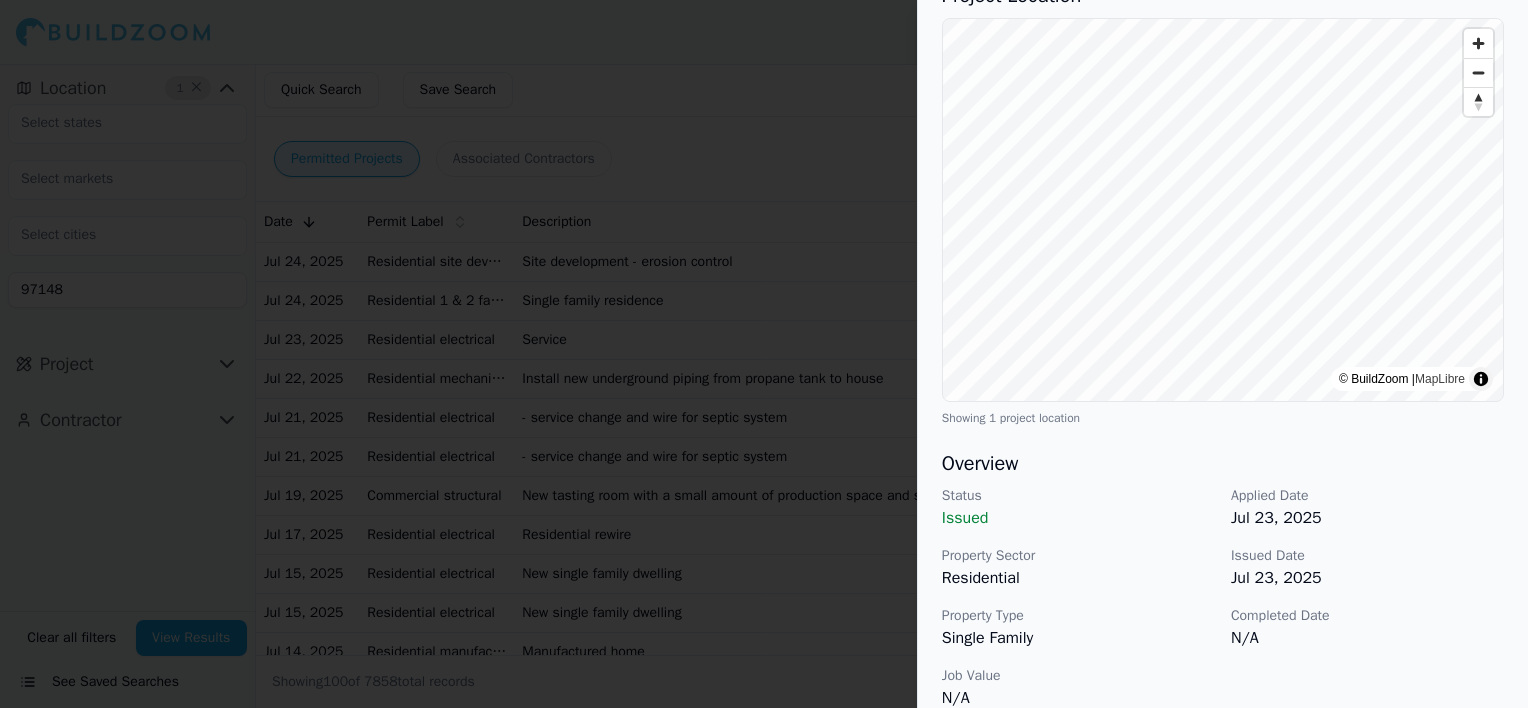scroll, scrollTop: 0, scrollLeft: 0, axis: both 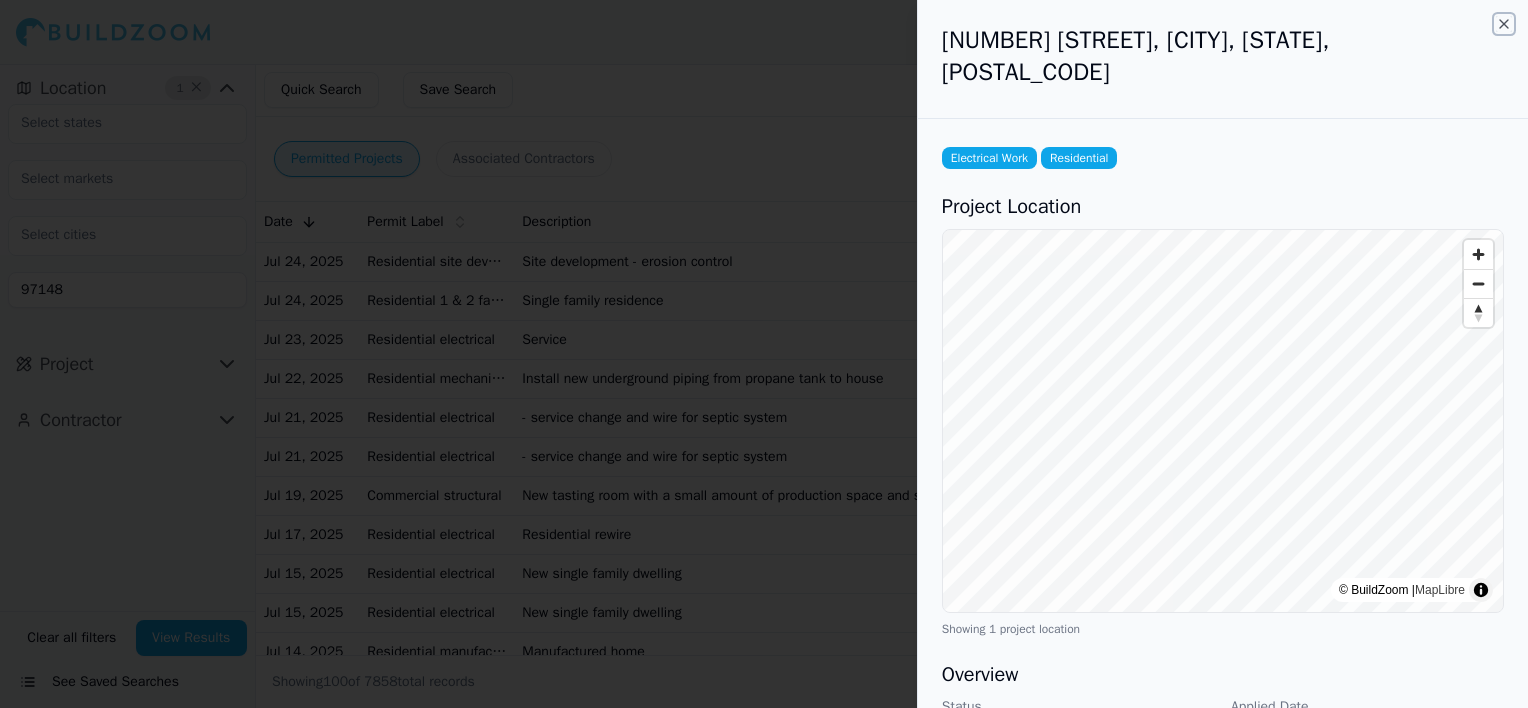 click 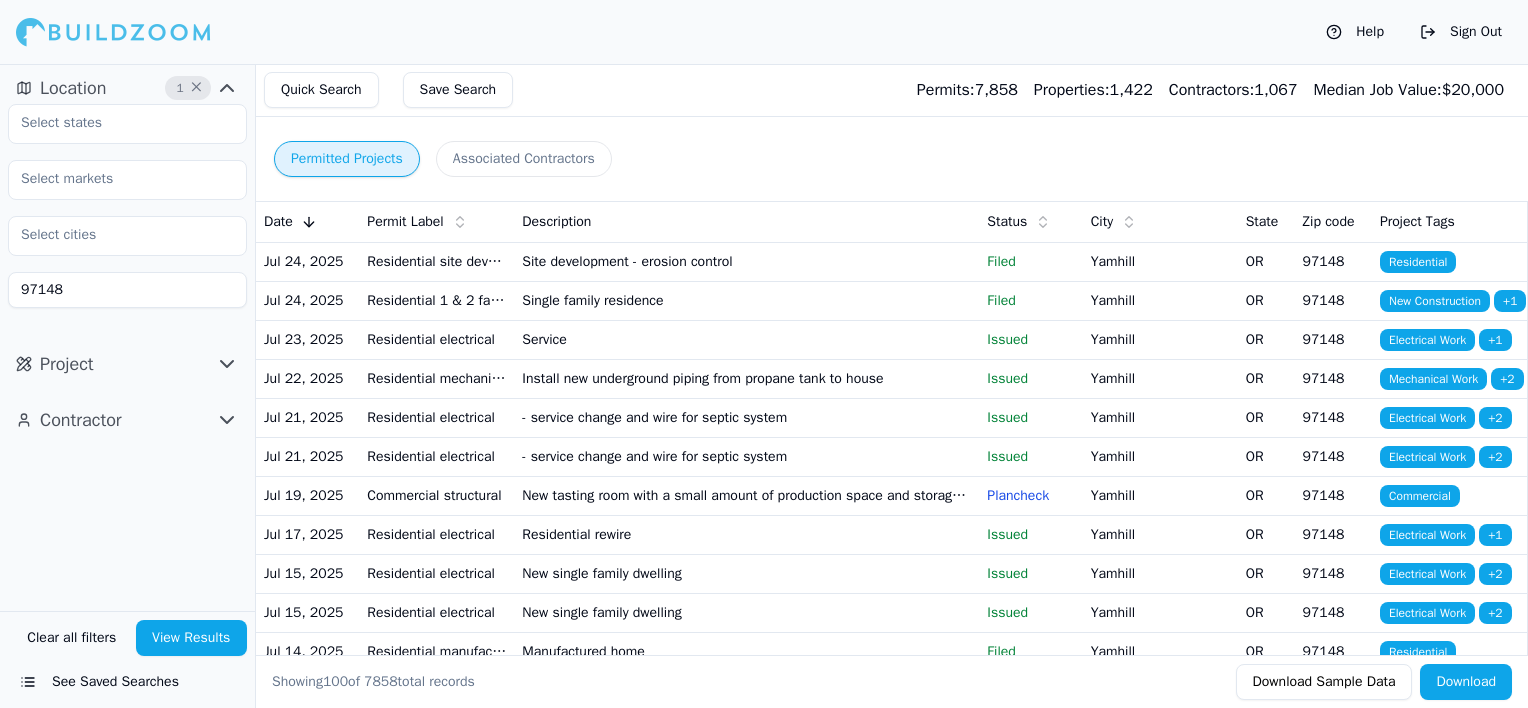 click on "Residential" at bounding box center [1418, 262] 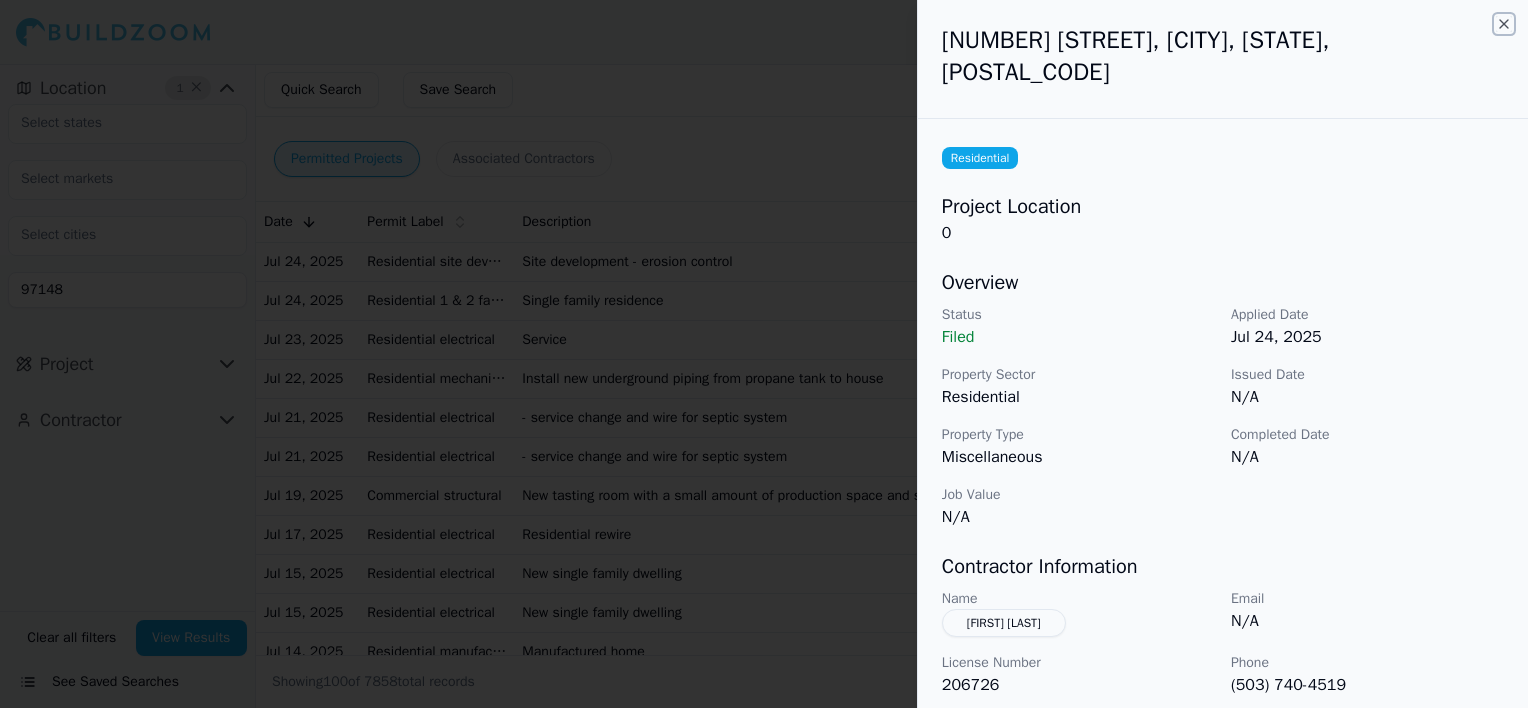 click 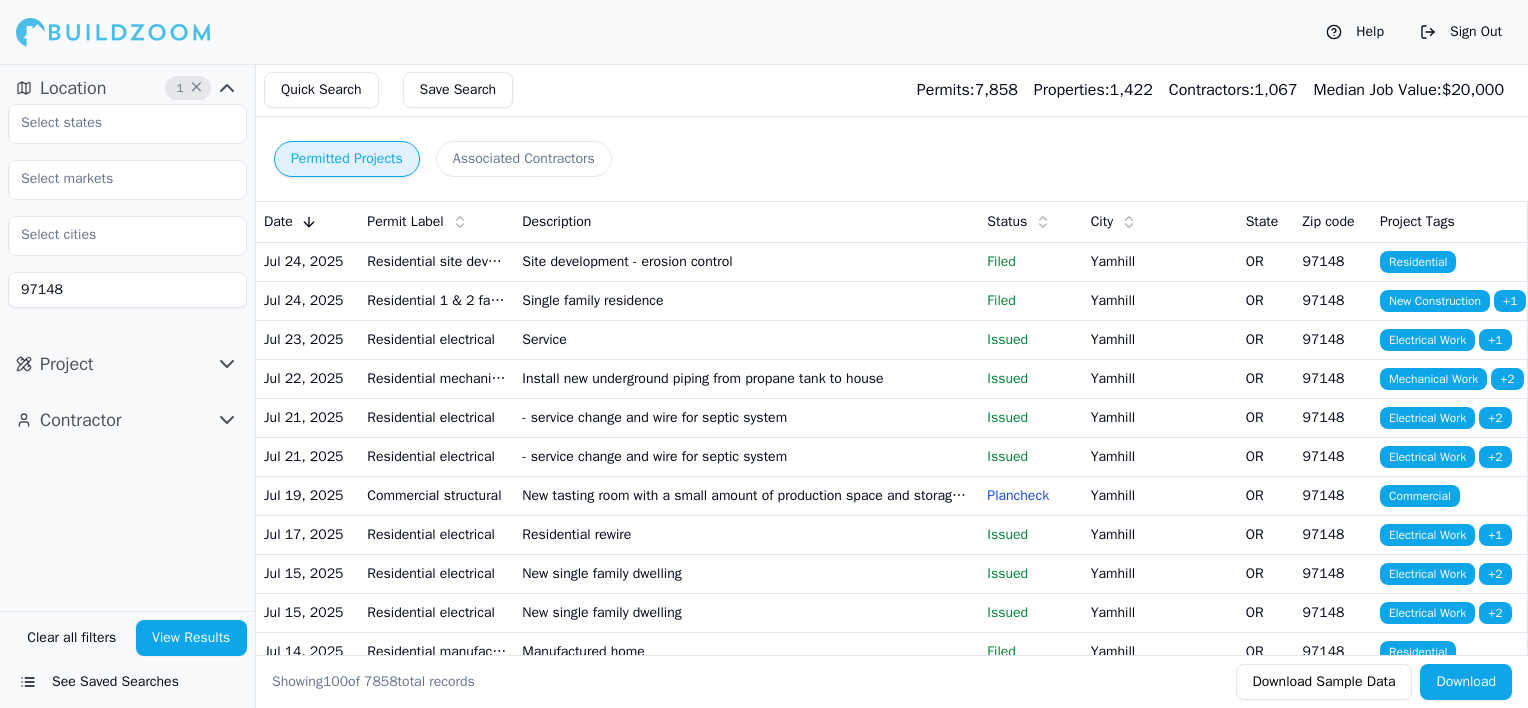 click on "97148" at bounding box center (127, 290) 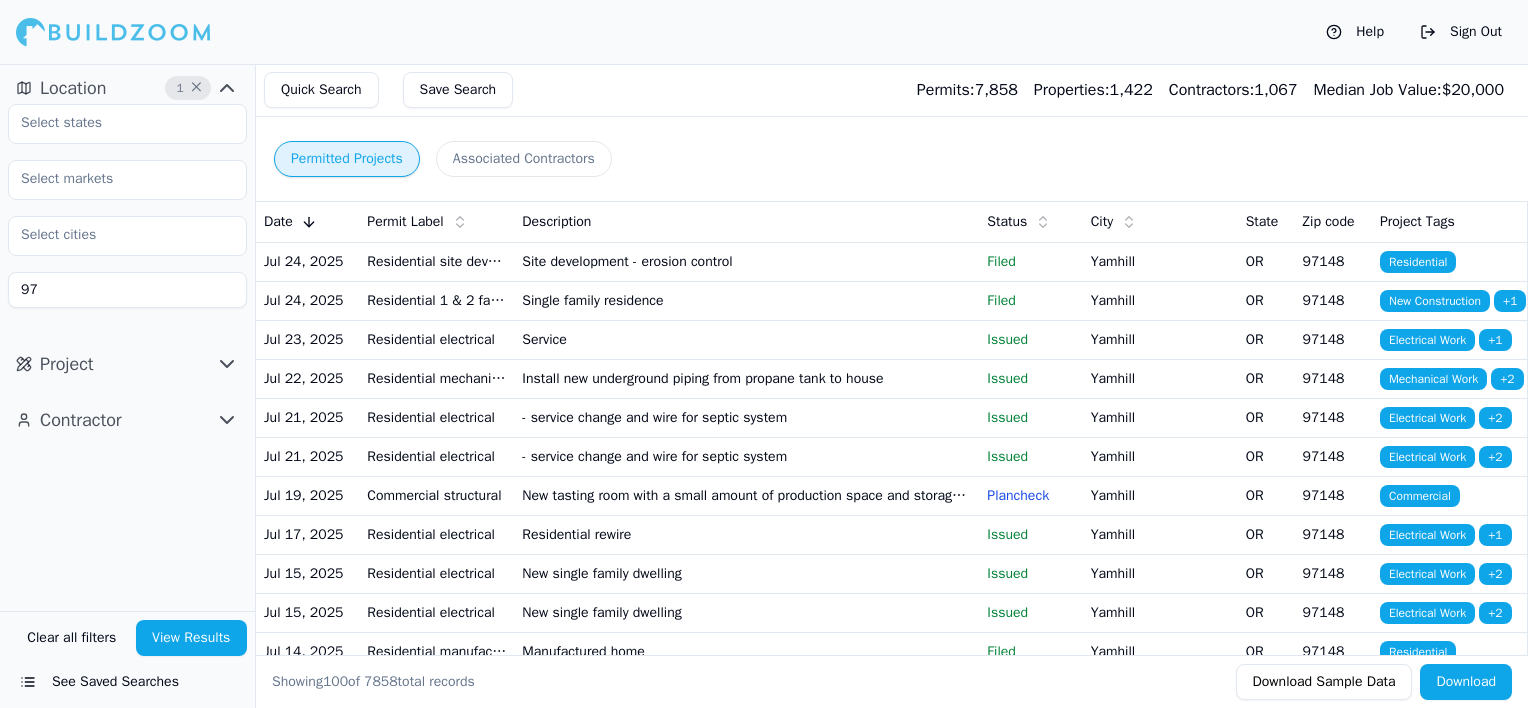 type on "9" 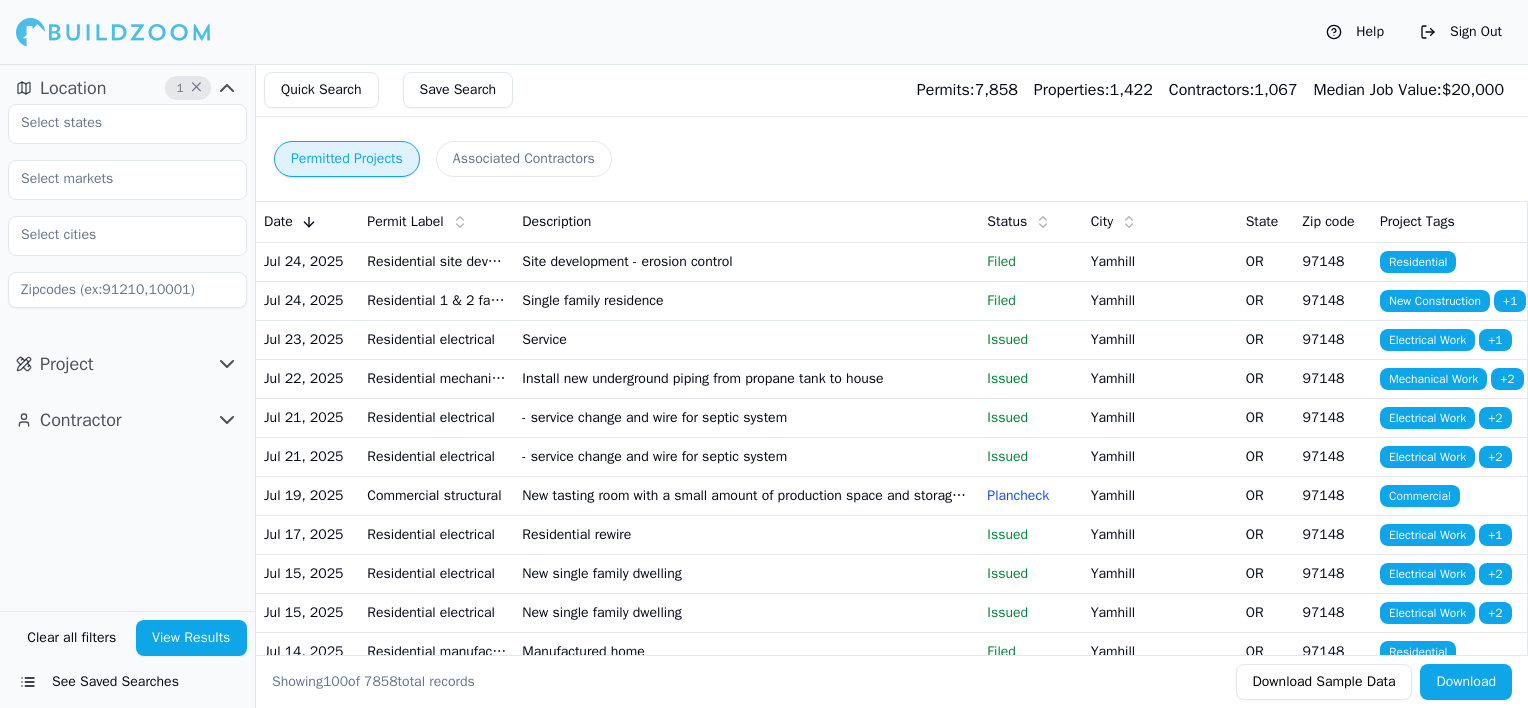type 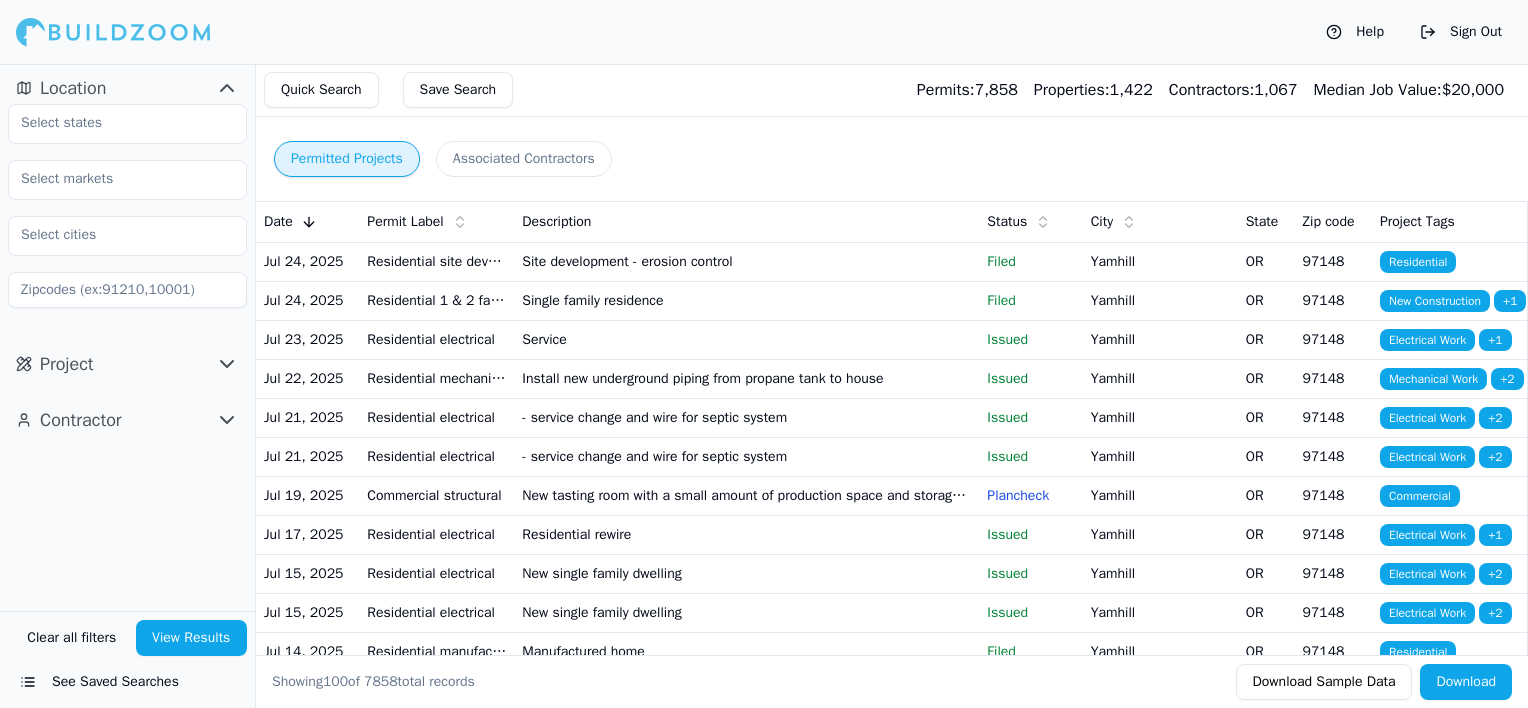 click on "Permitted Projects Associated Contractors" at bounding box center (891, 159) 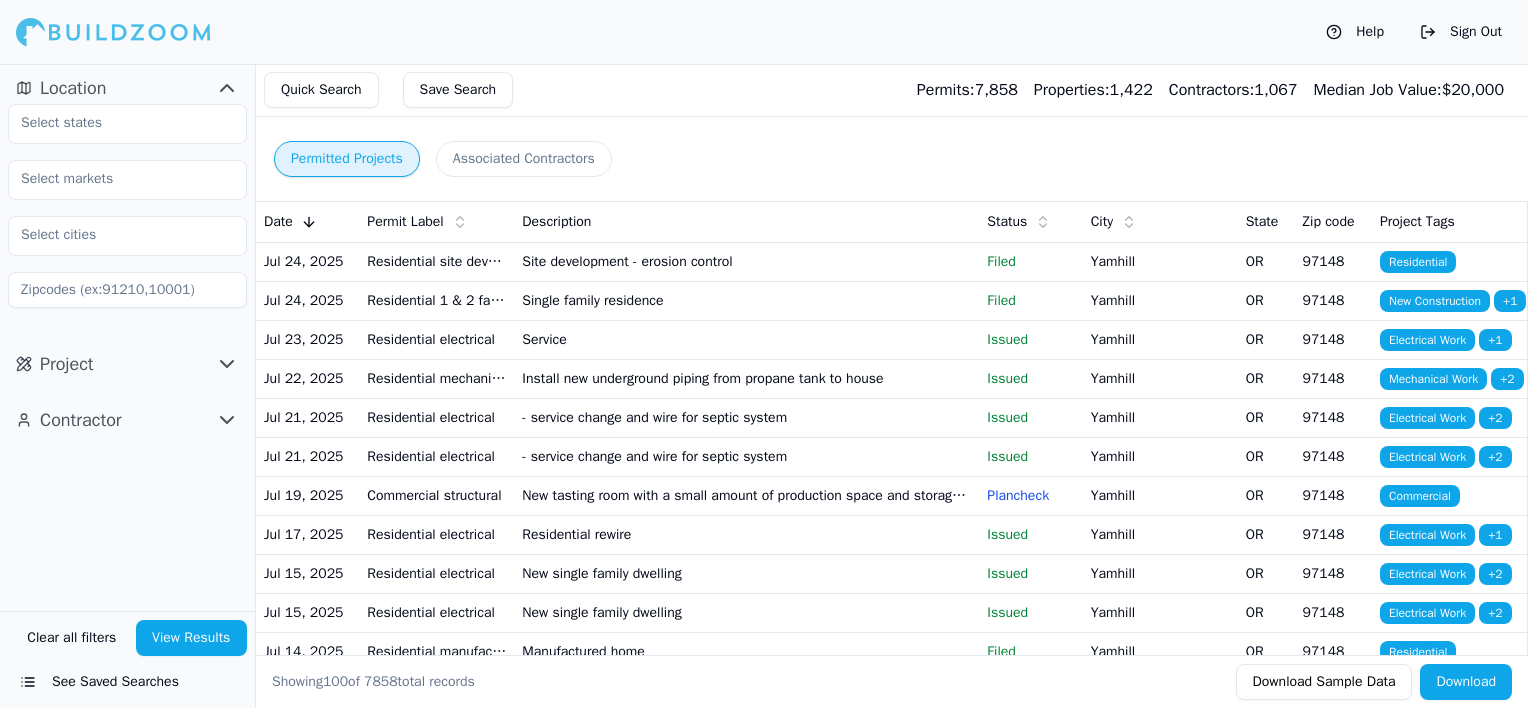 click on "View Results" at bounding box center [192, 638] 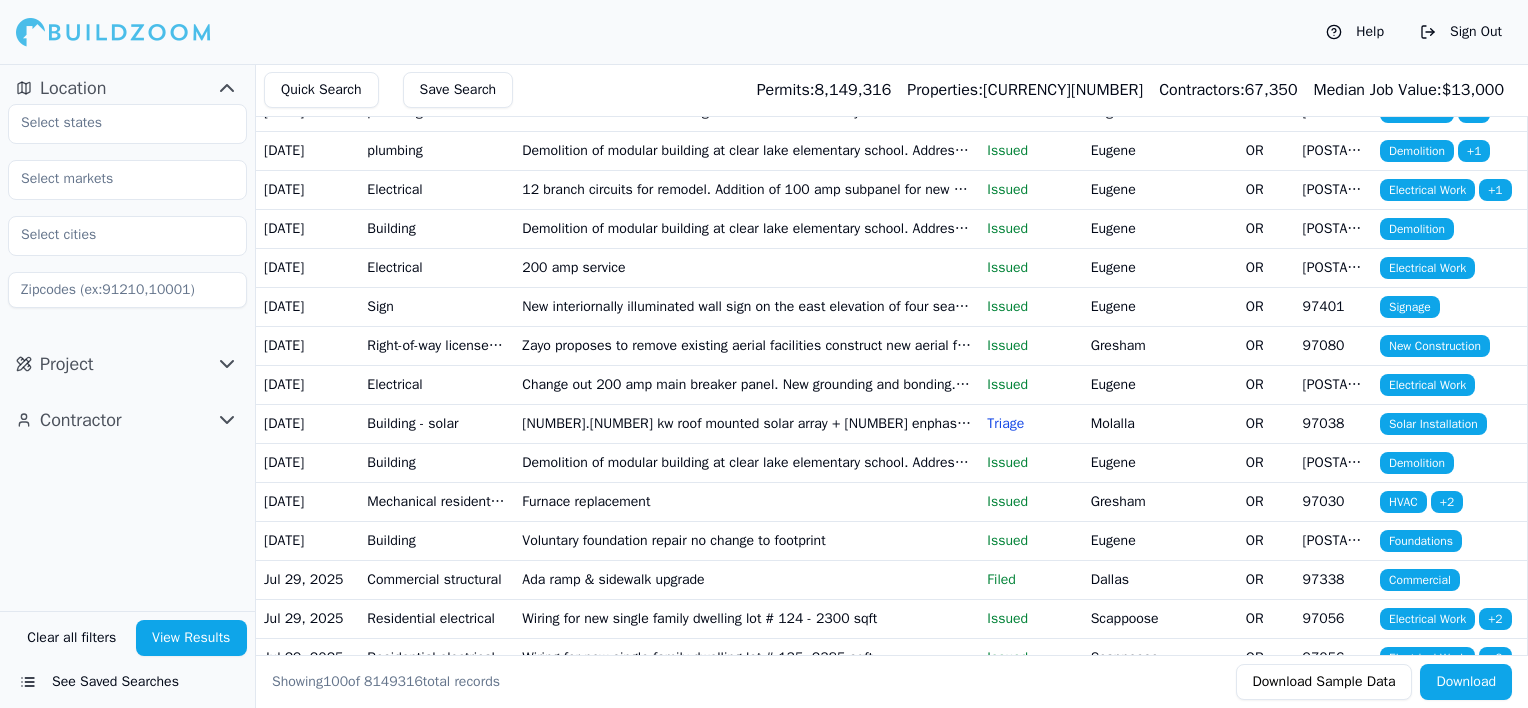 scroll, scrollTop: 1192, scrollLeft: 0, axis: vertical 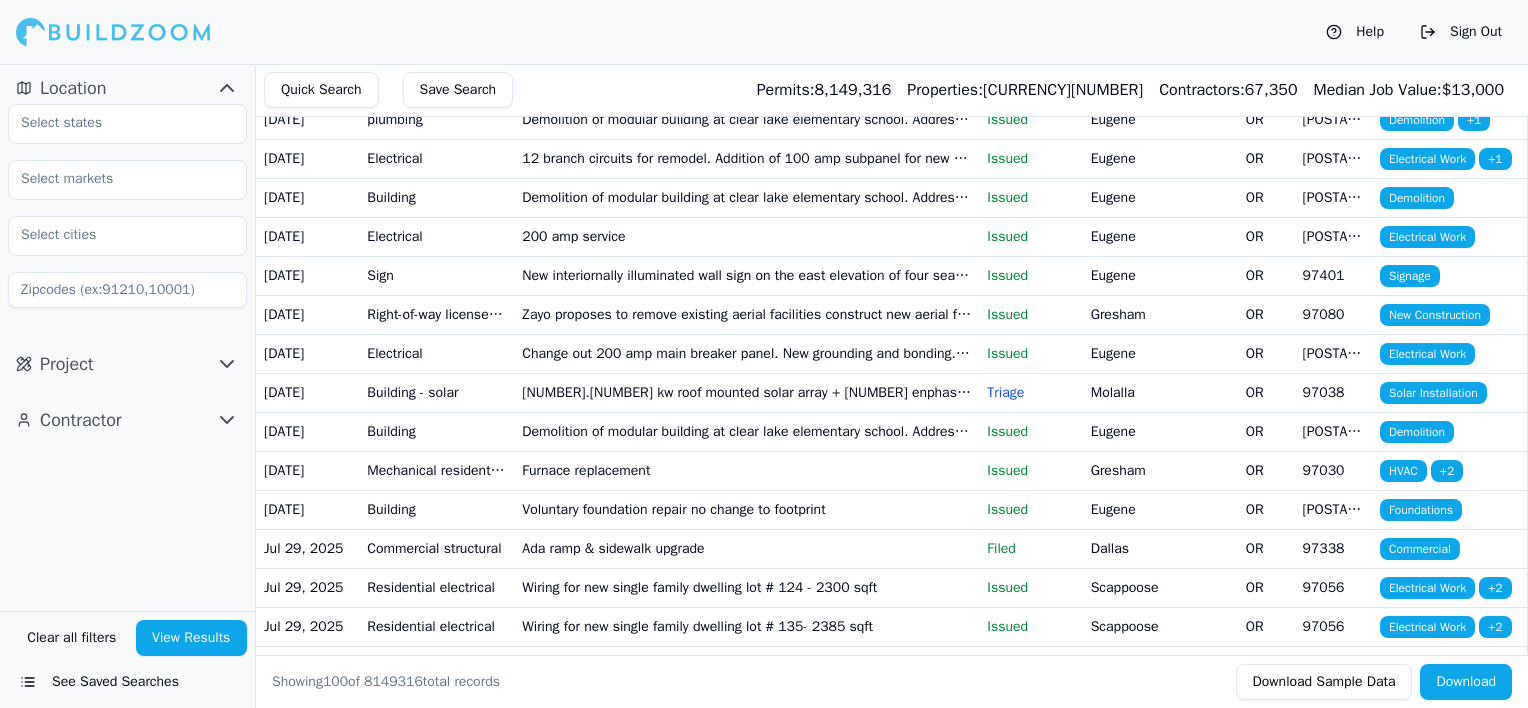 drag, startPoint x: 784, startPoint y: 513, endPoint x: 812, endPoint y: 694, distance: 183.15294 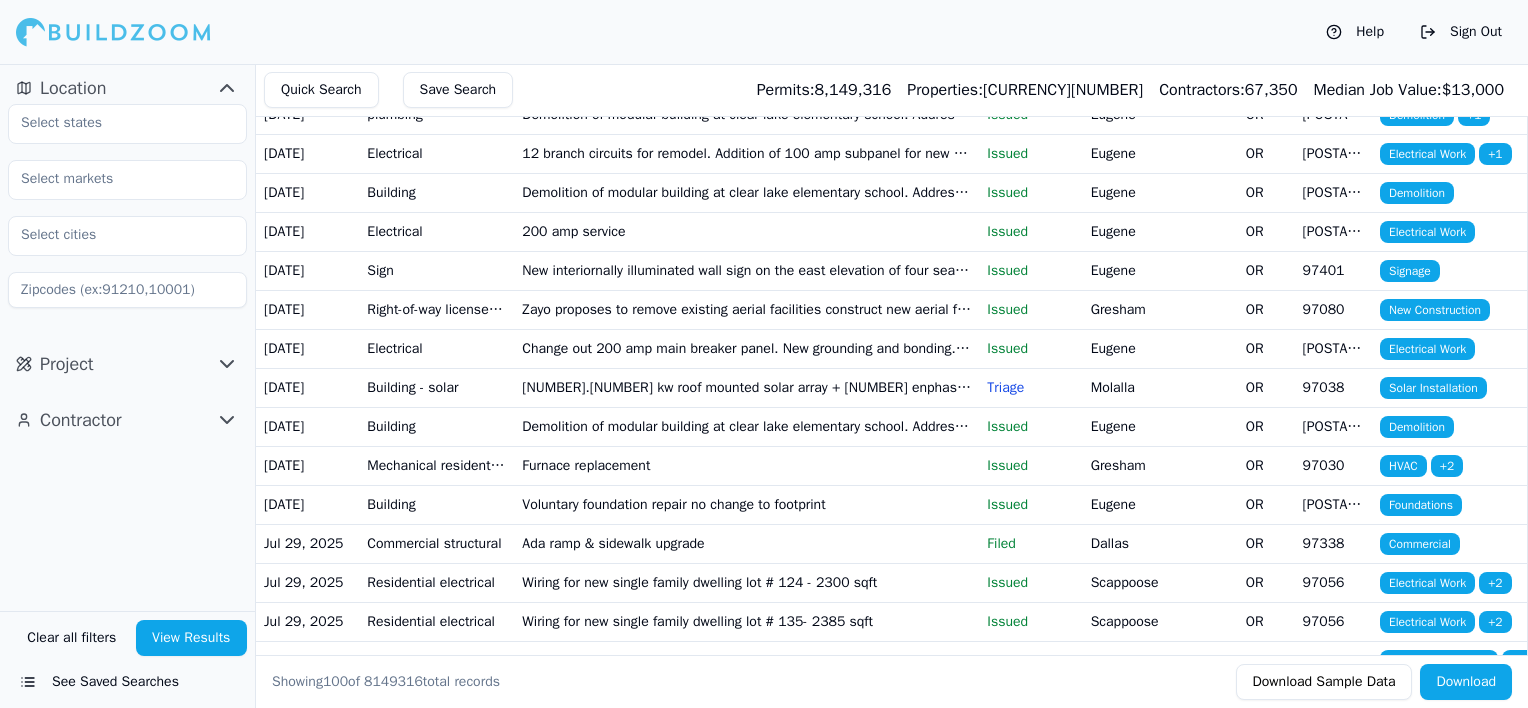 click on "55 sewer line exterior and 30 of interior main line" at bounding box center (746, 36) 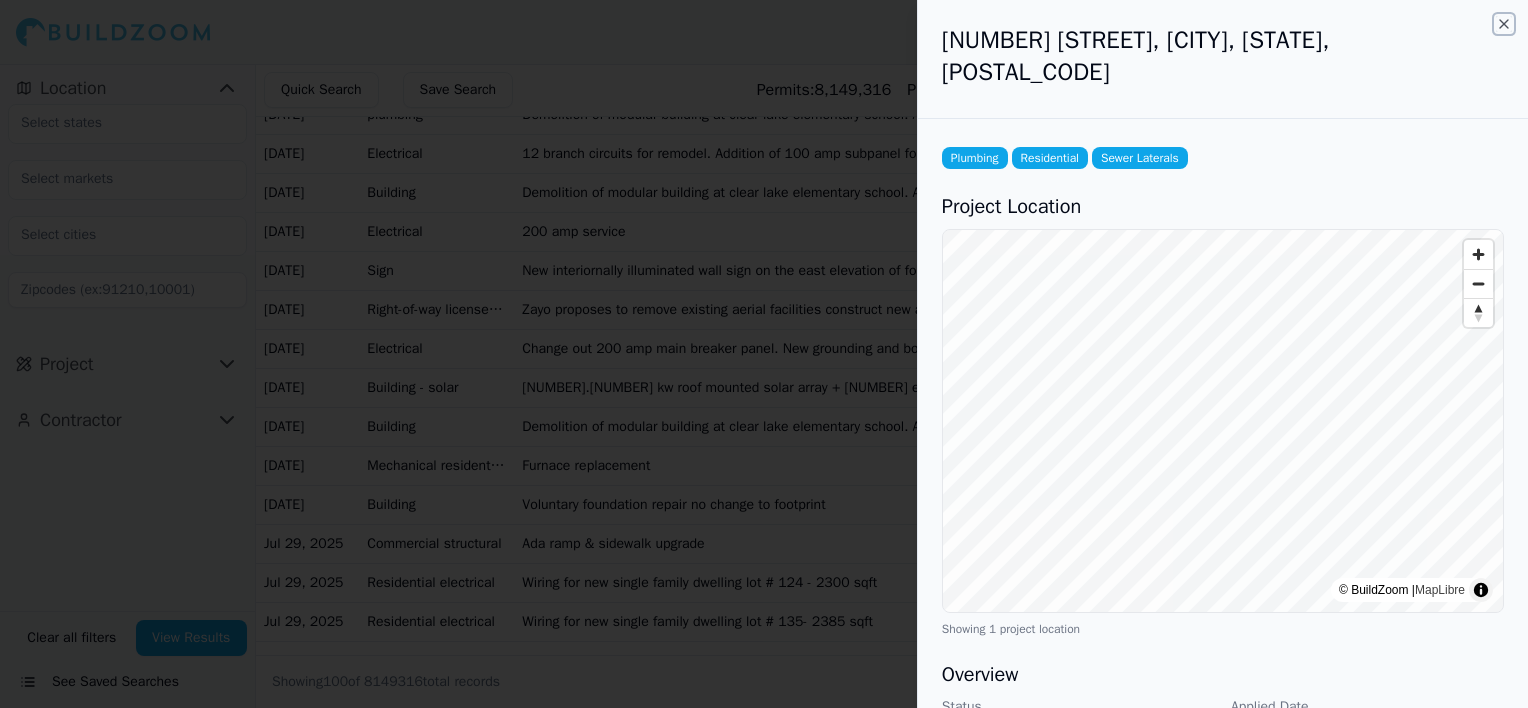 click 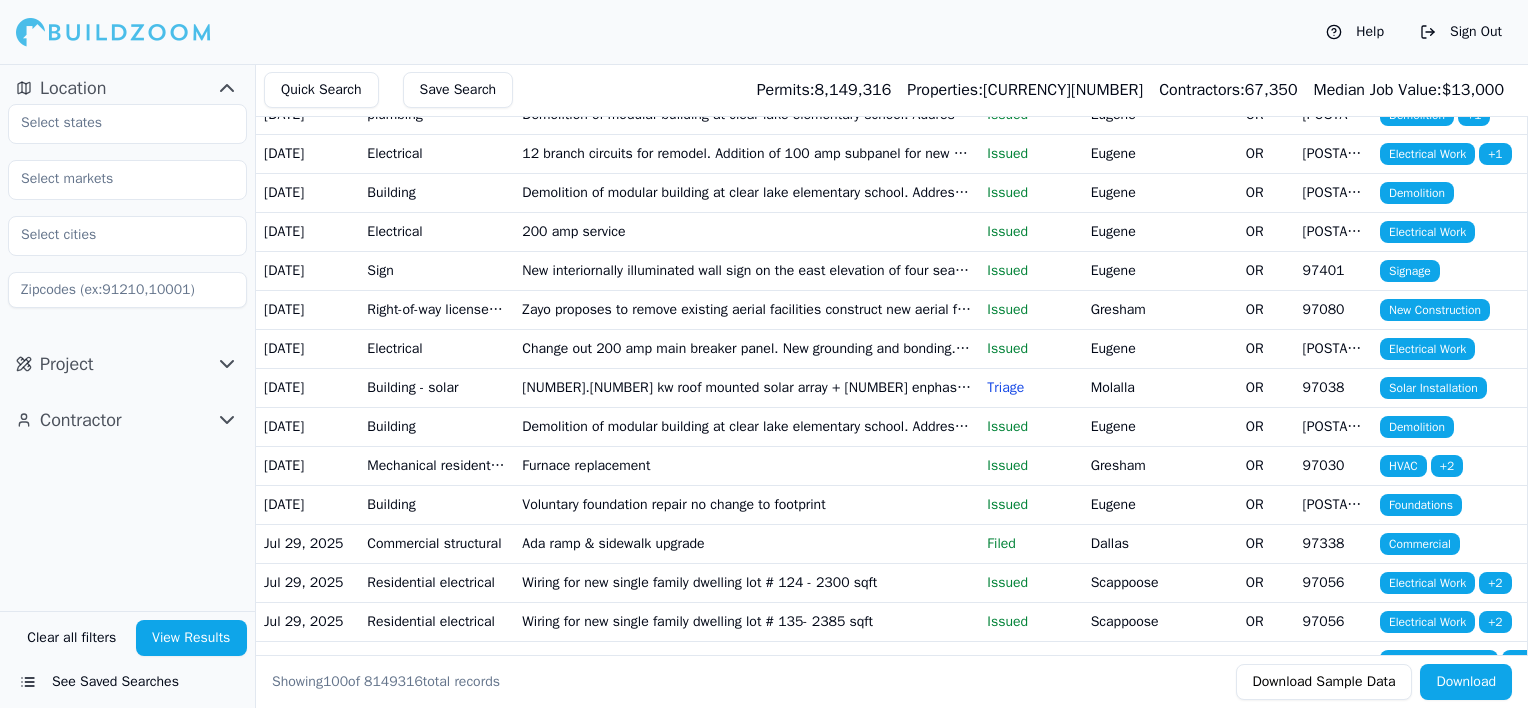click on "Plumbing" at bounding box center (1413, 37) 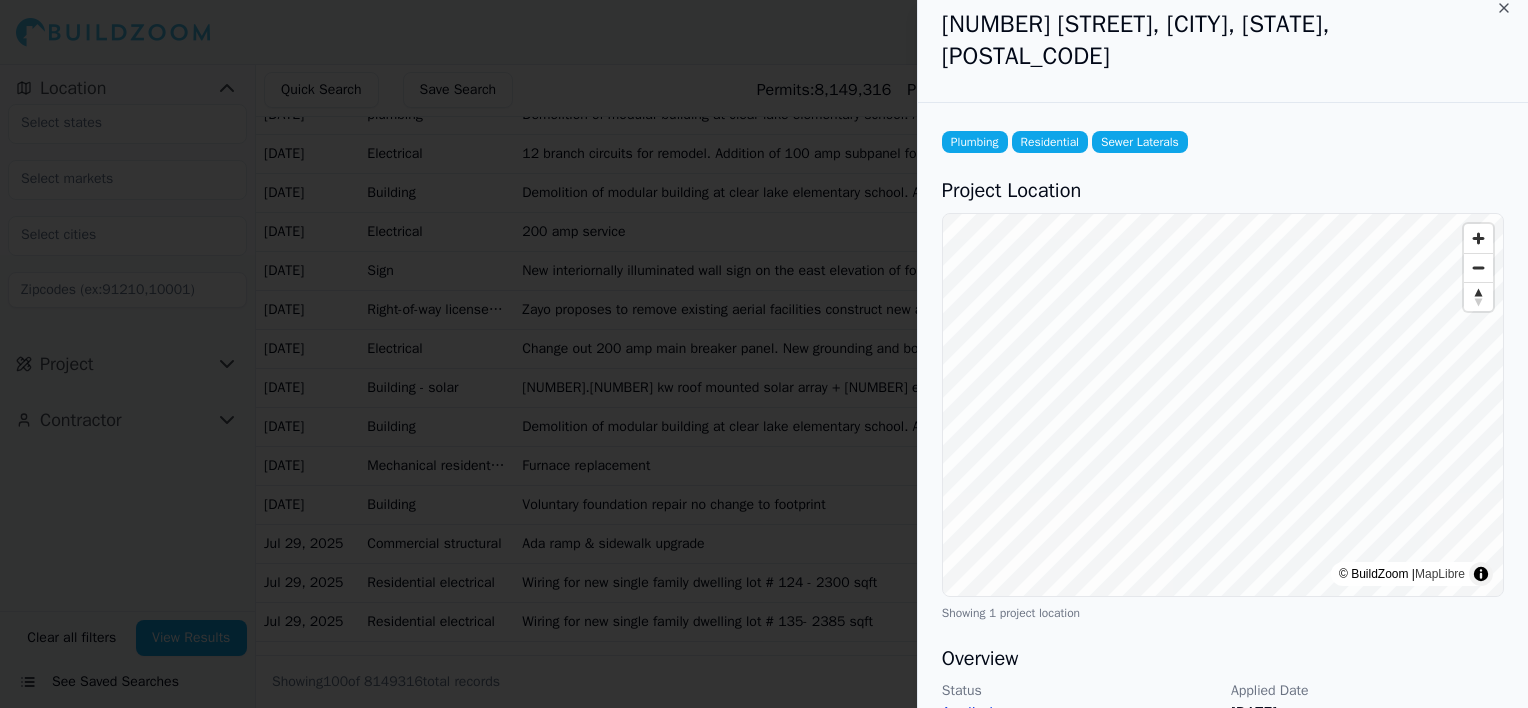 scroll, scrollTop: 0, scrollLeft: 0, axis: both 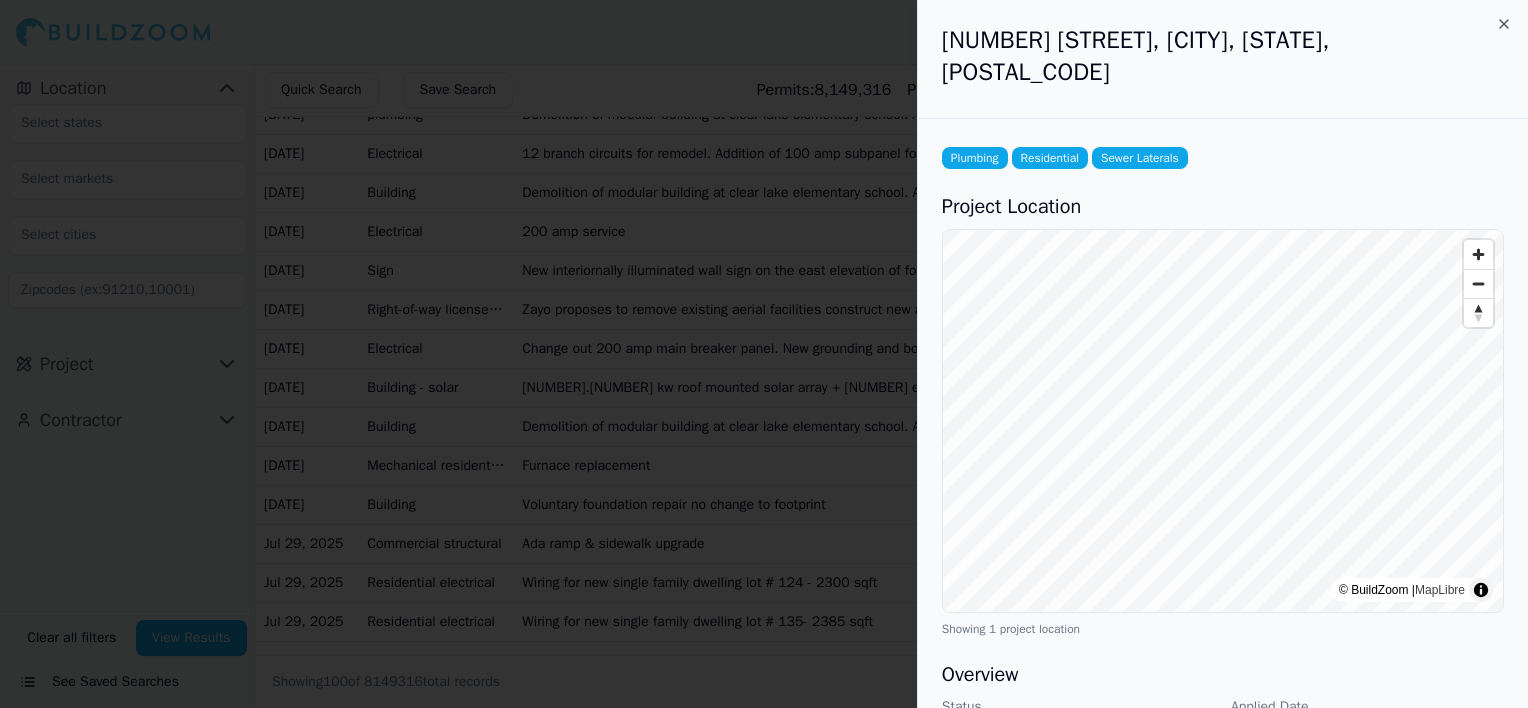 click on "Plumbing" at bounding box center [975, 158] 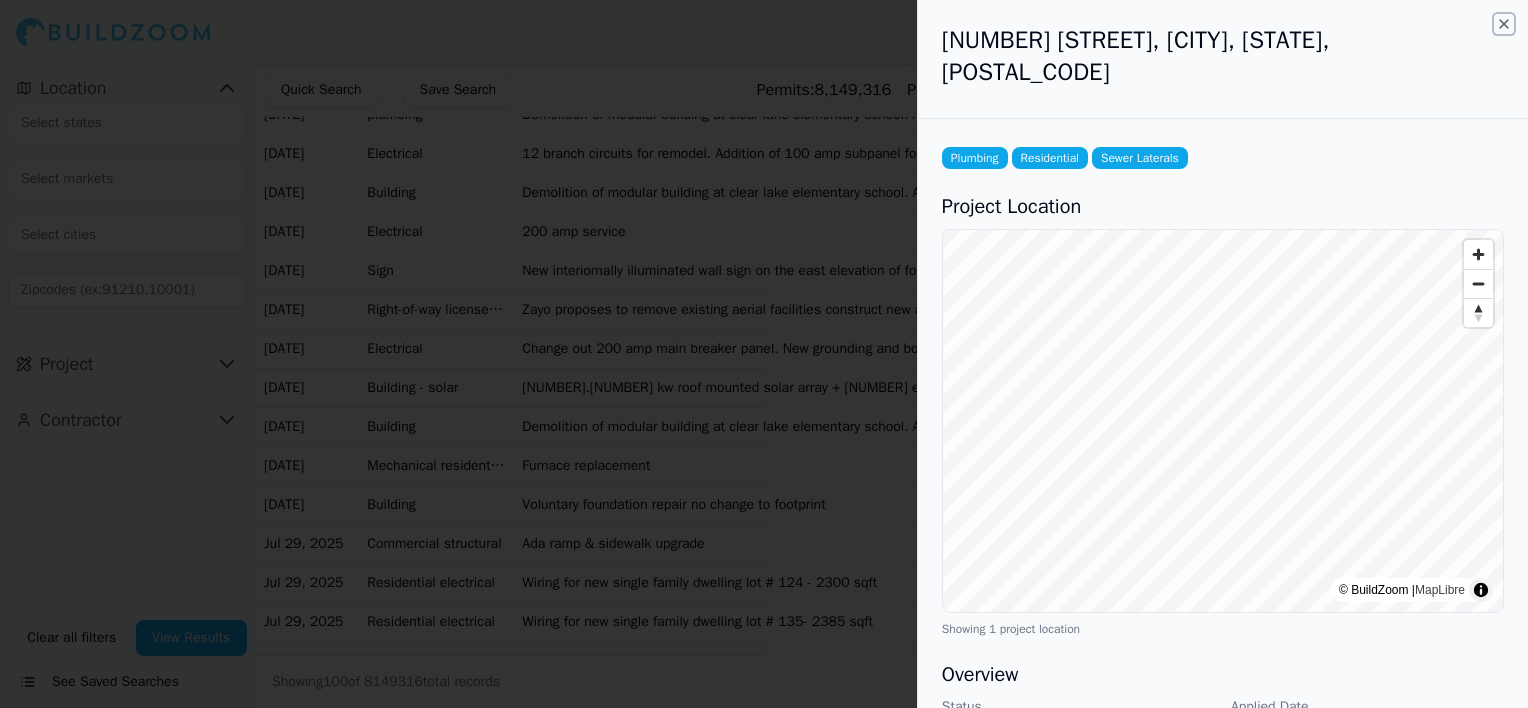 click 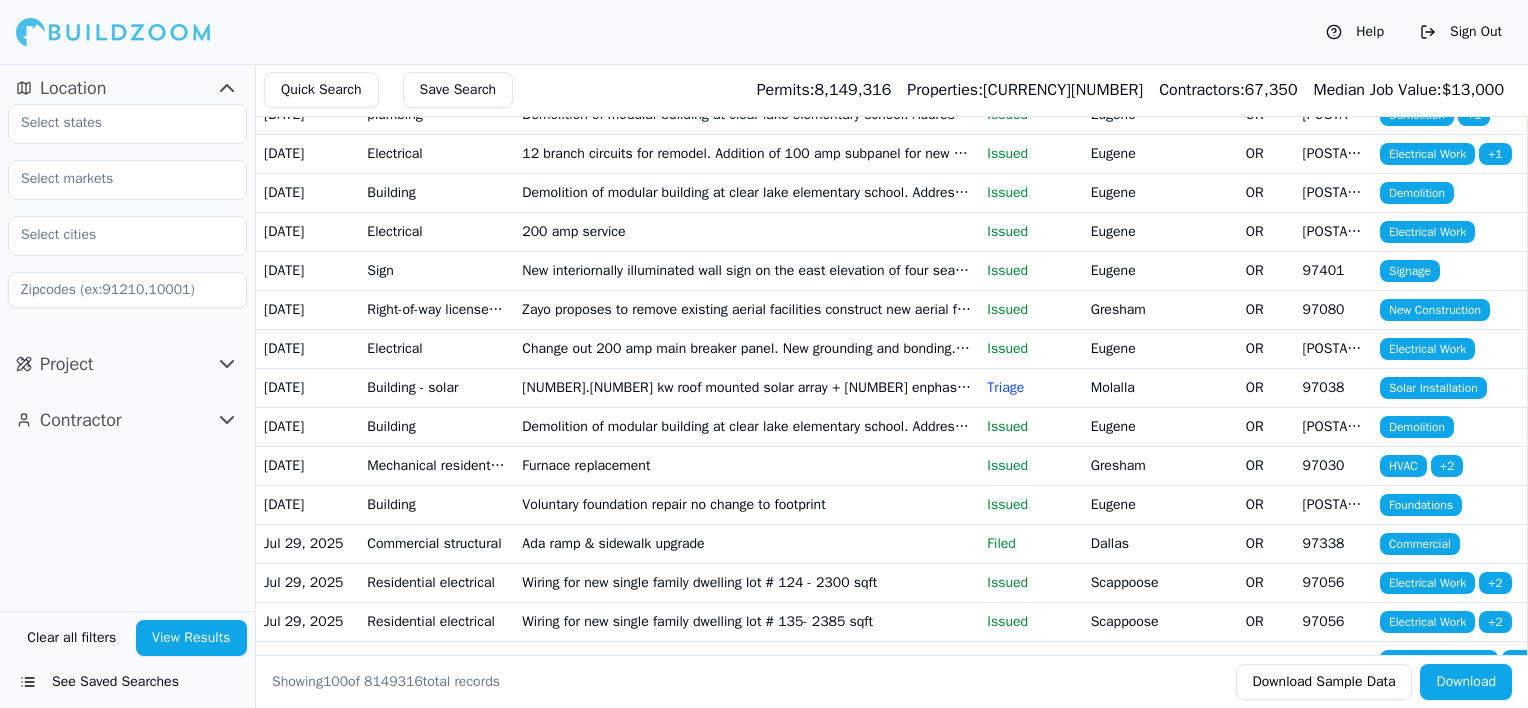 click on "Demolition" at bounding box center (1417, 76) 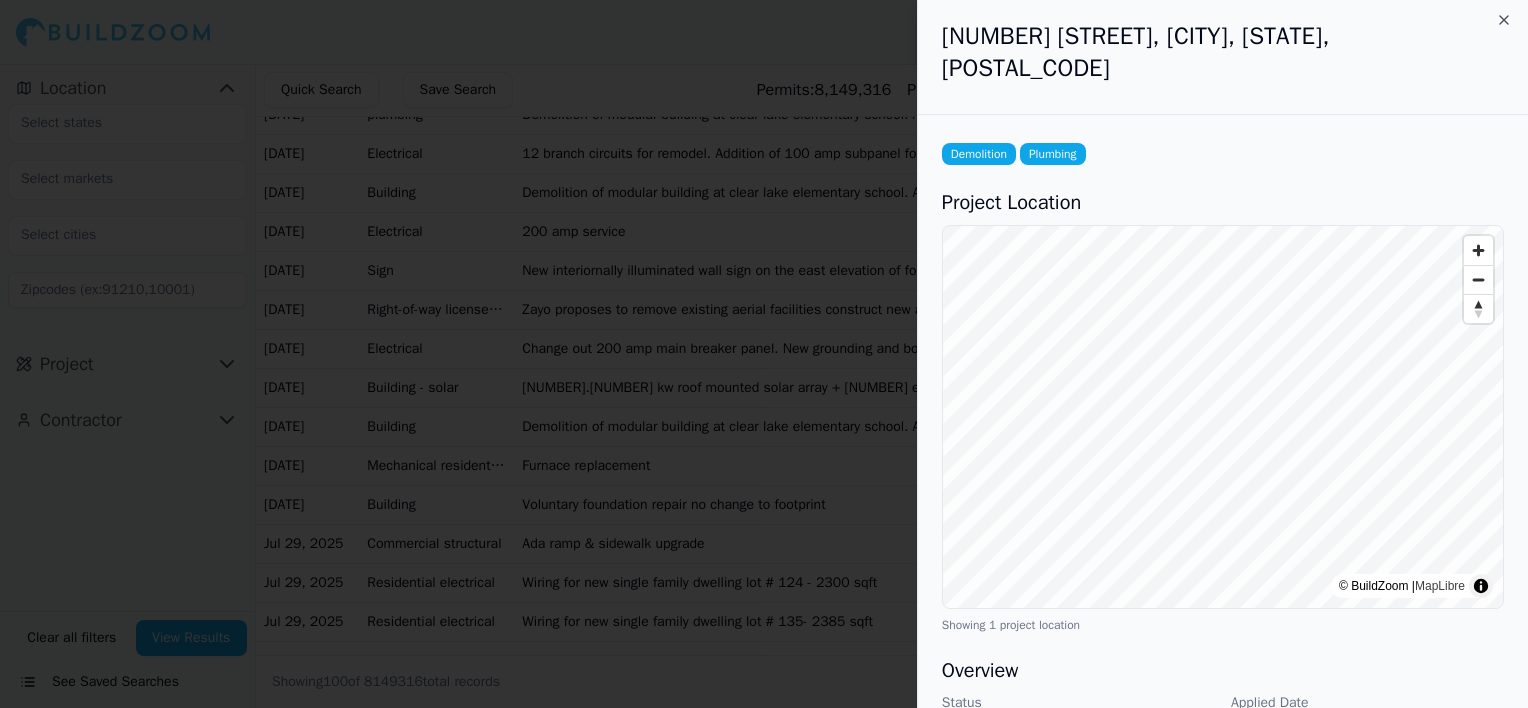 scroll, scrollTop: 0, scrollLeft: 0, axis: both 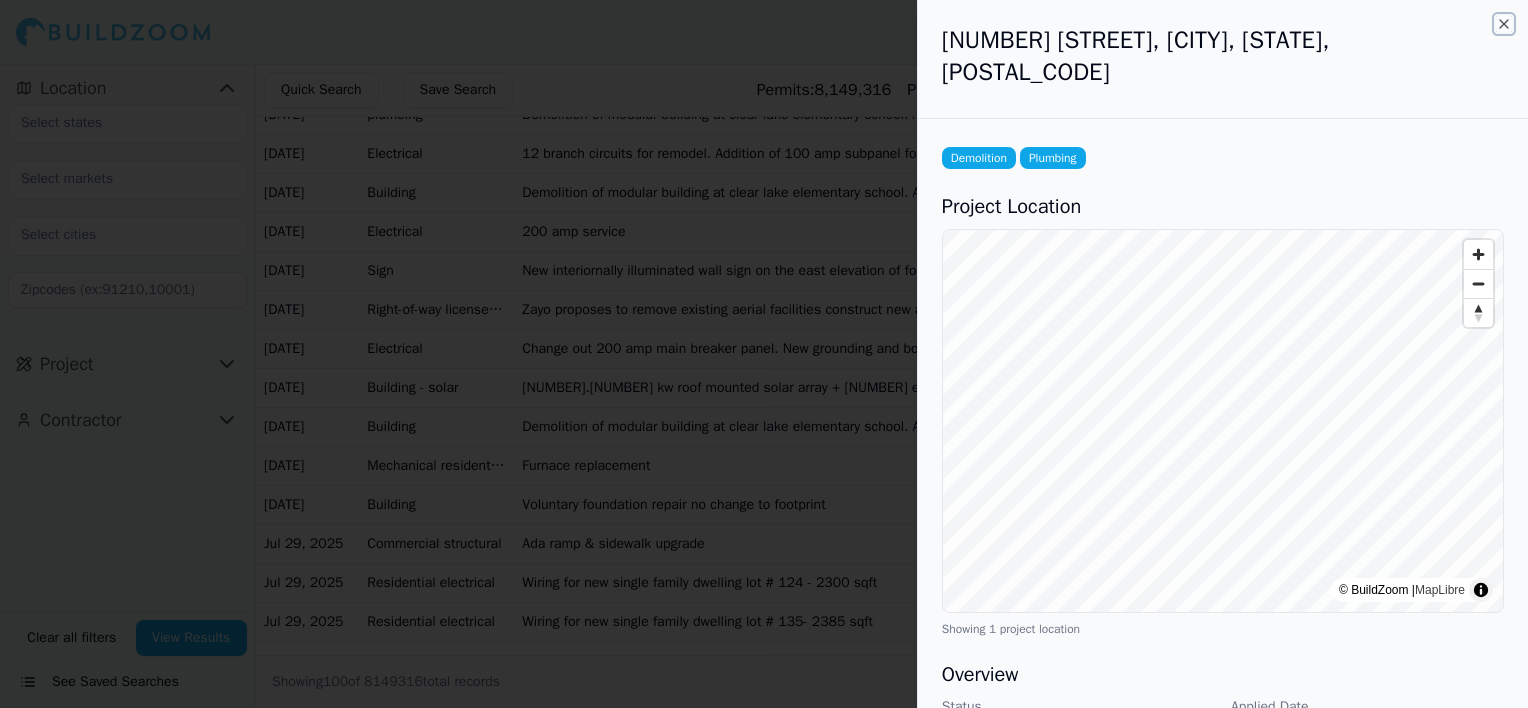 click 